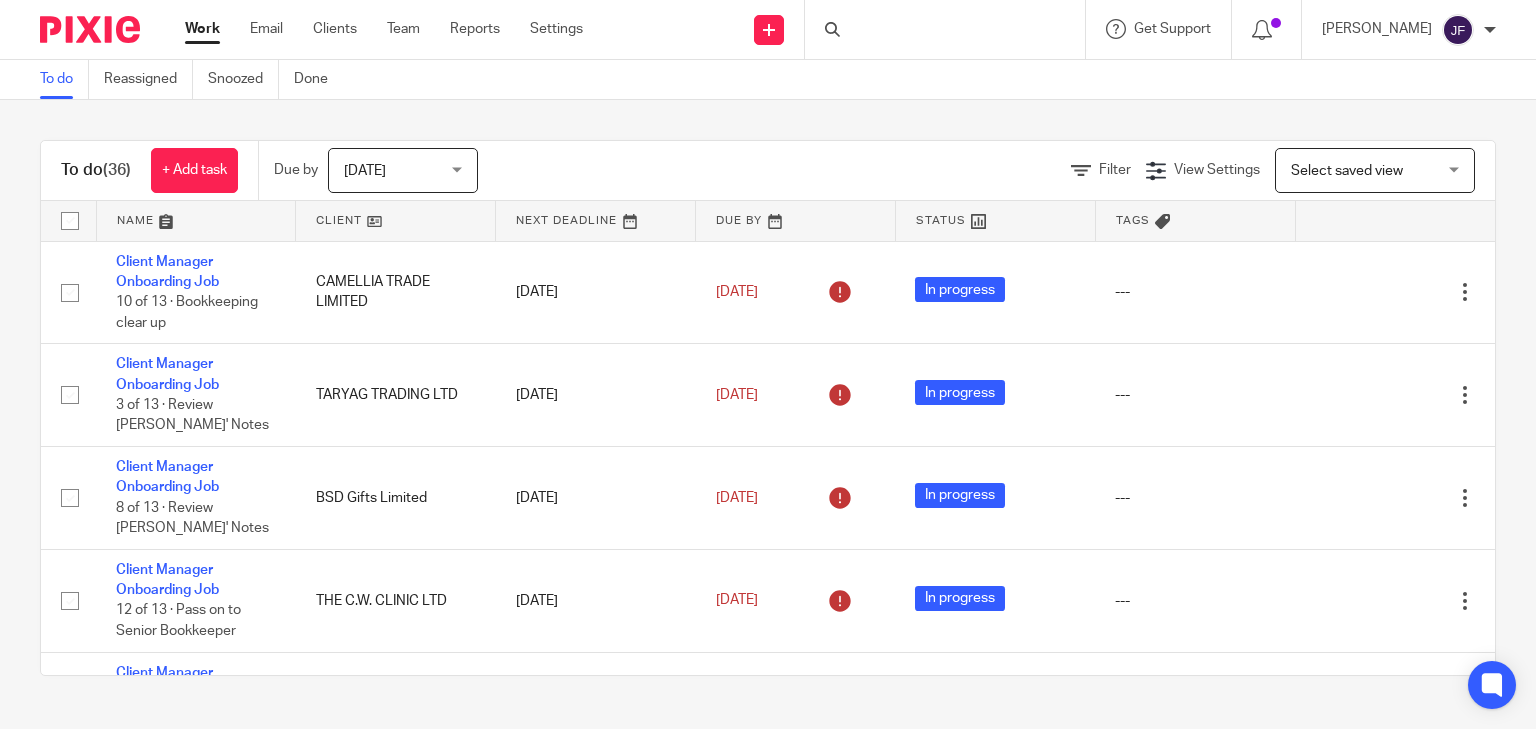 scroll, scrollTop: 0, scrollLeft: 0, axis: both 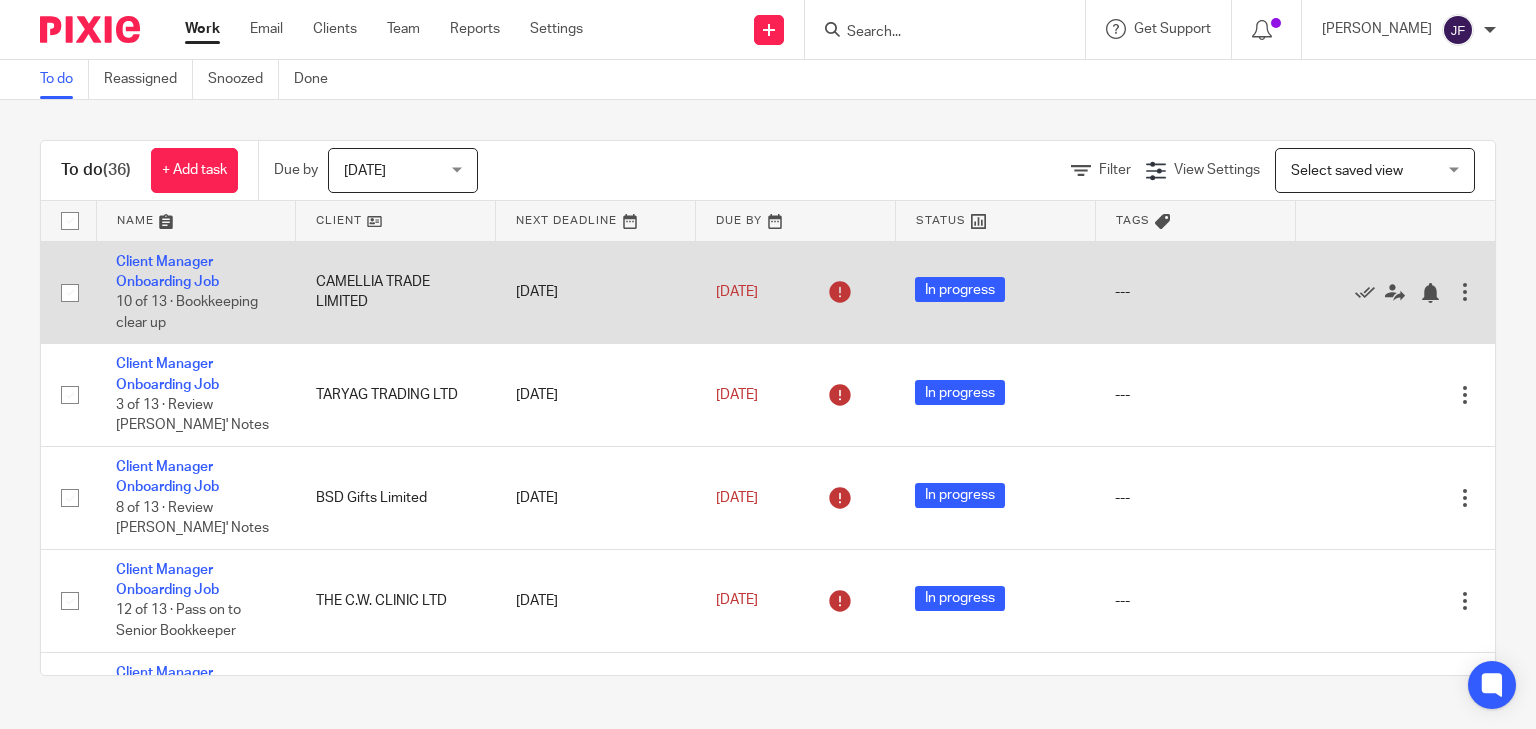 click on "Client Manager Onboarding Job
10
of
13 ·
Bookkeeping clear up" at bounding box center [196, 292] 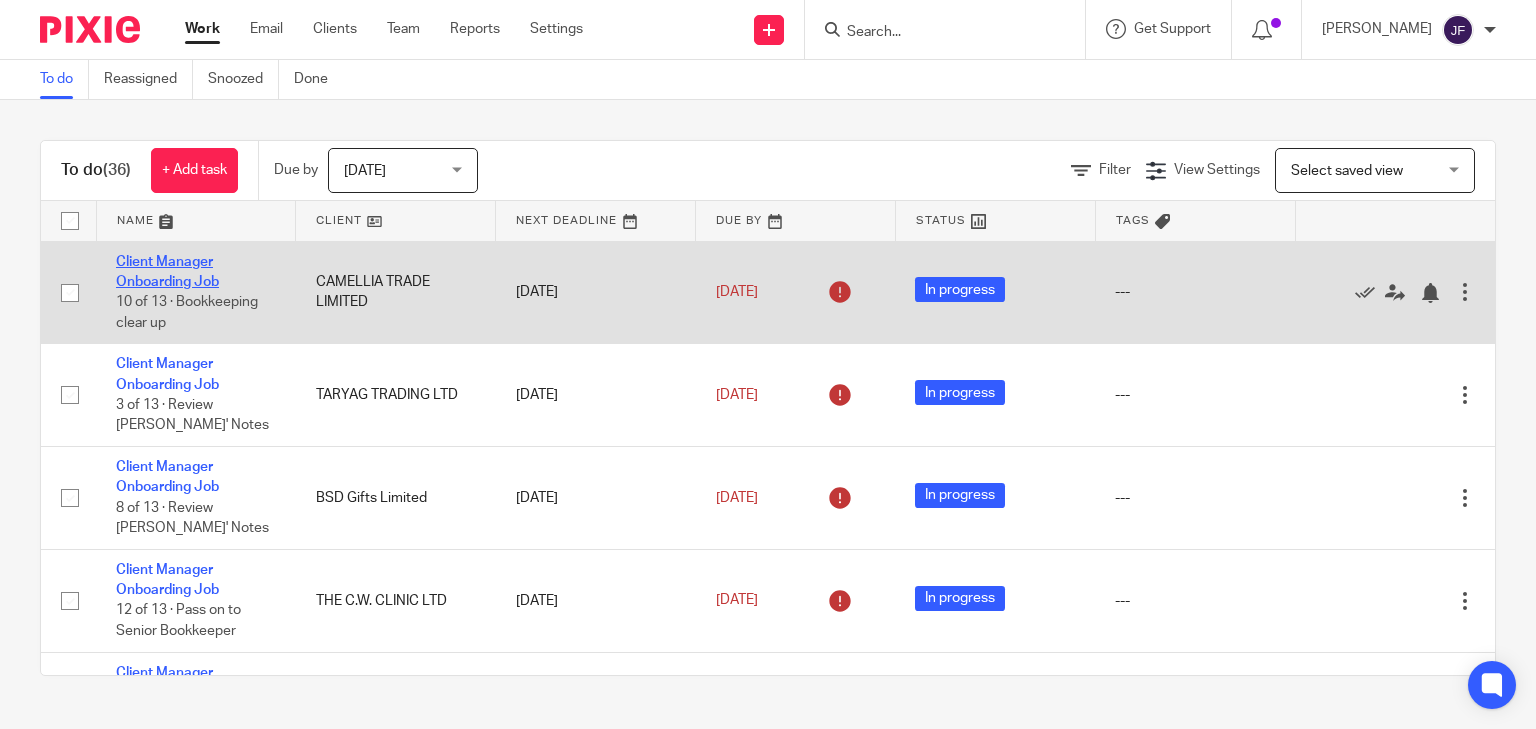 click on "Client Manager Onboarding Job" at bounding box center [167, 272] 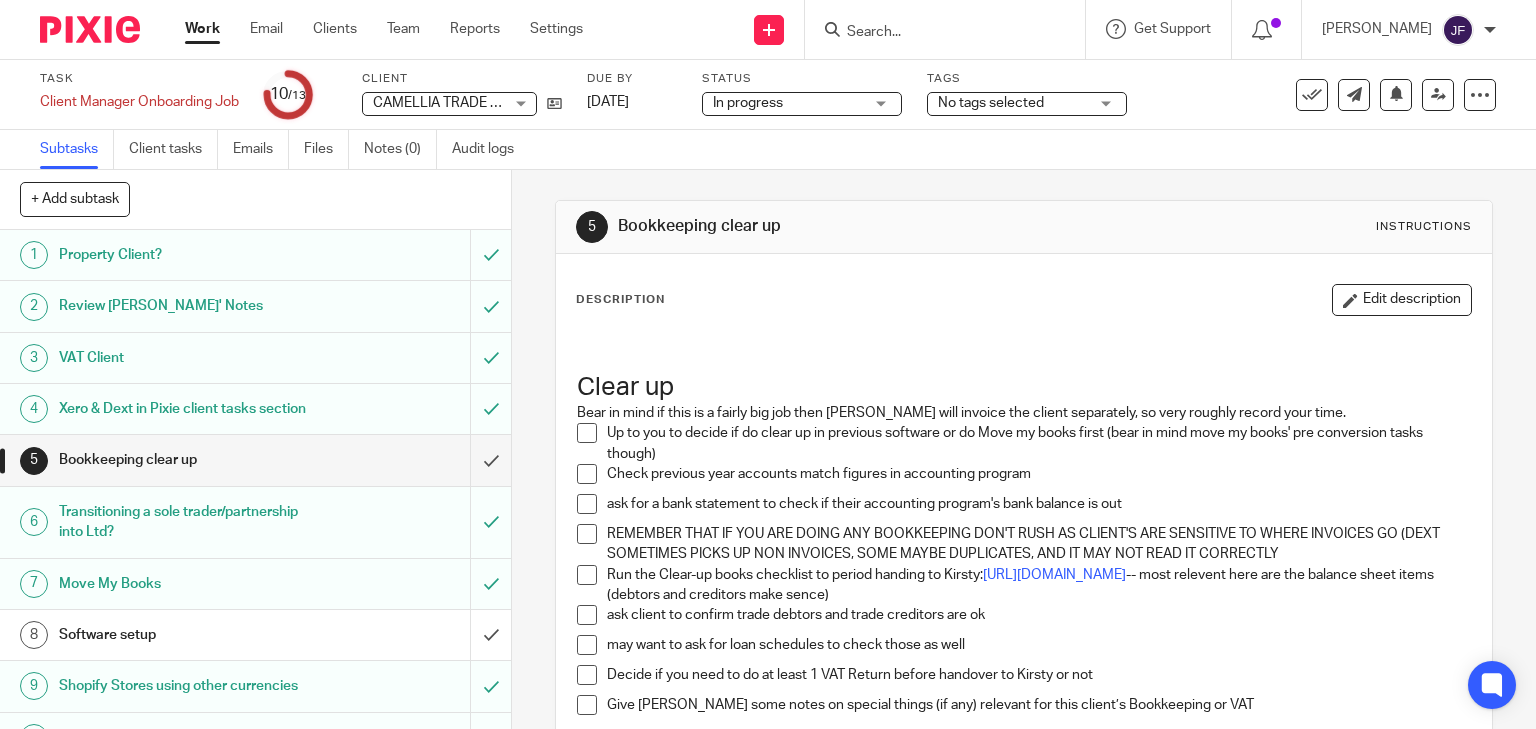 scroll, scrollTop: 0, scrollLeft: 0, axis: both 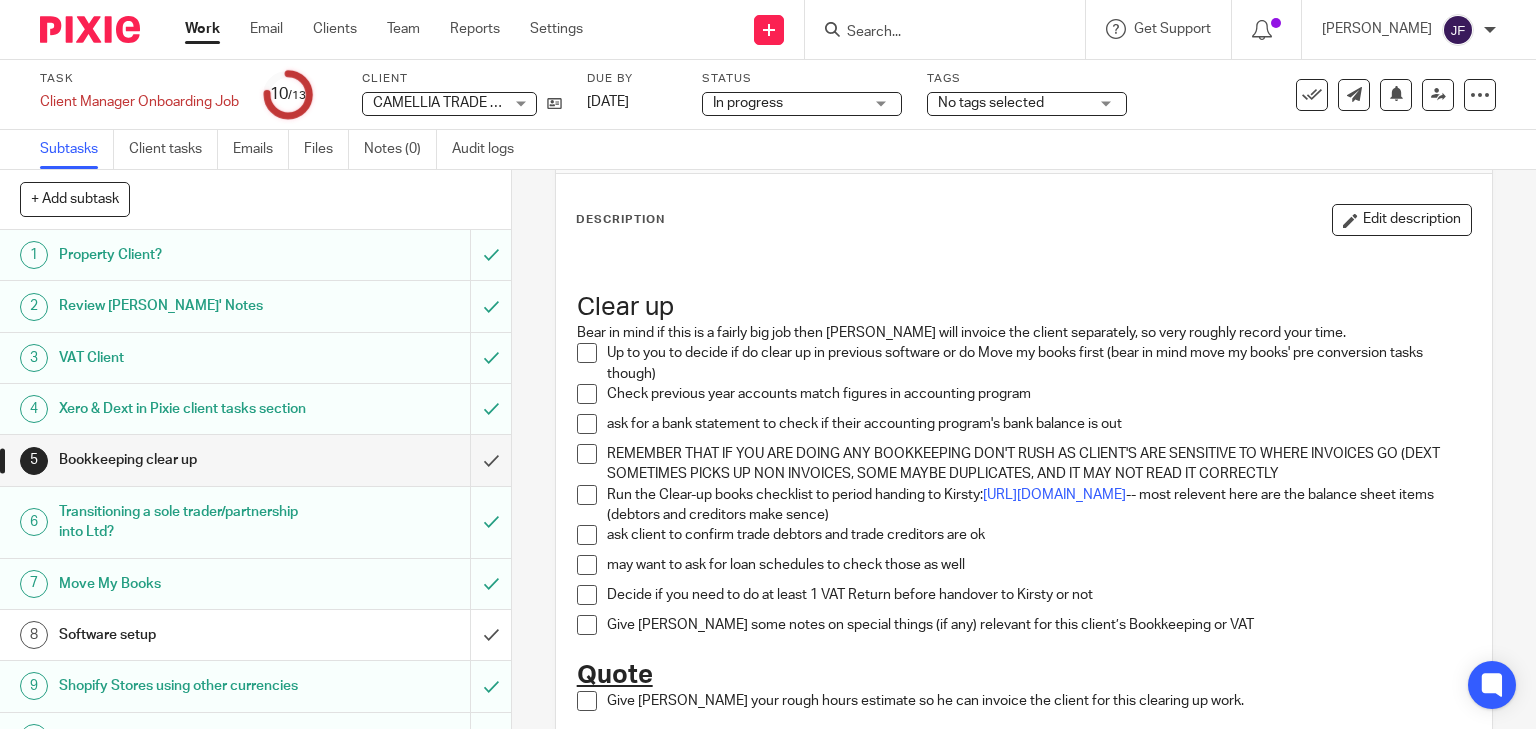 click at bounding box center [587, 353] 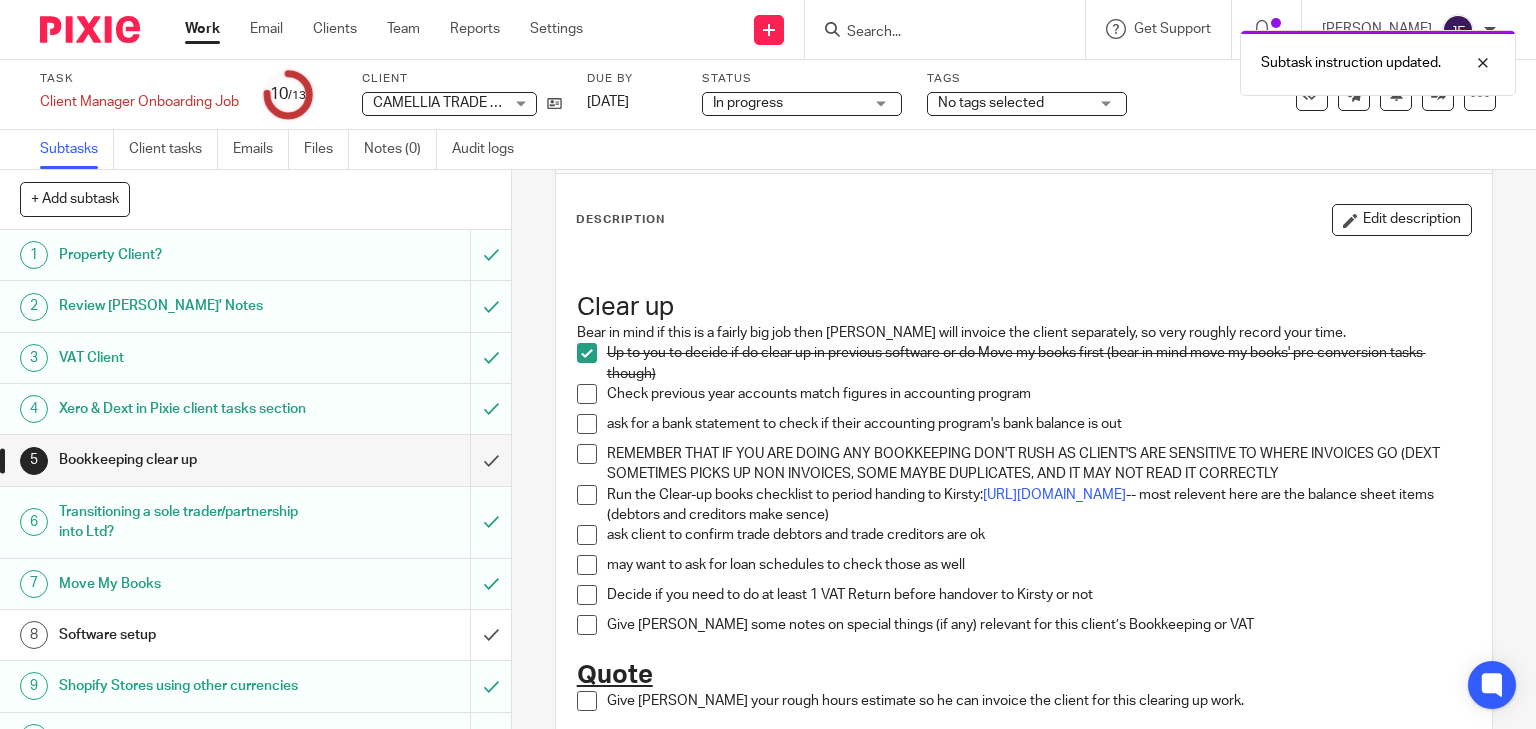 click at bounding box center (587, 394) 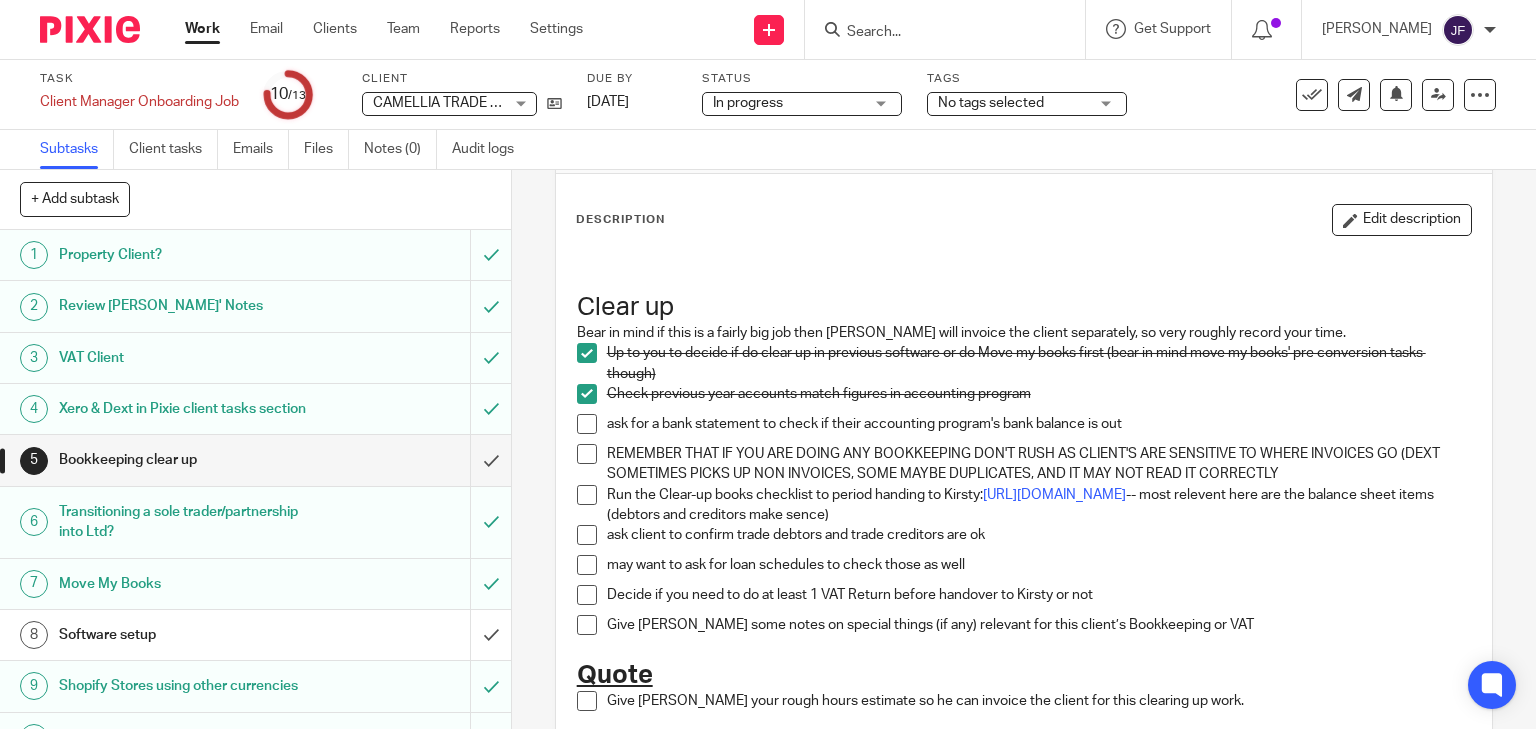 click at bounding box center (587, 424) 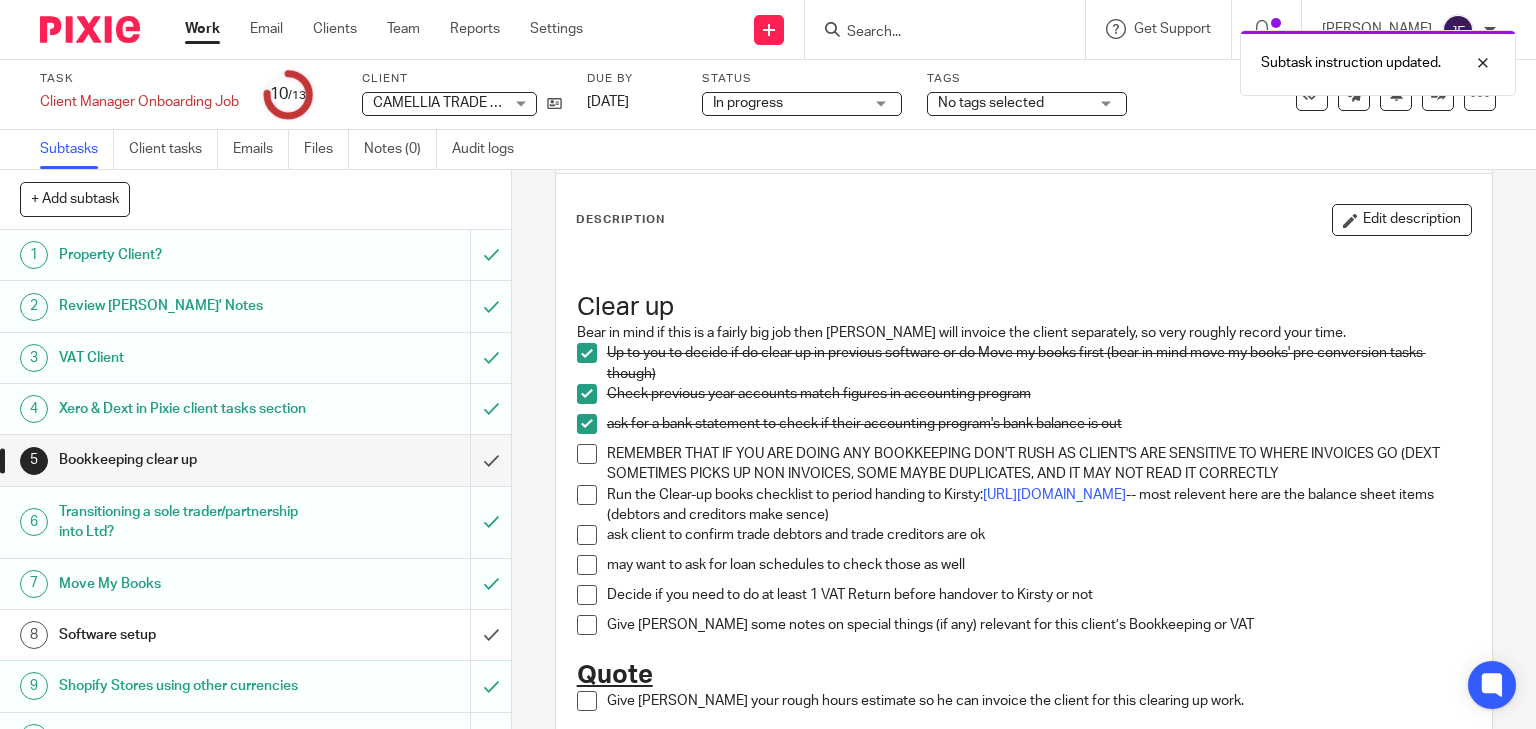 click at bounding box center [587, 454] 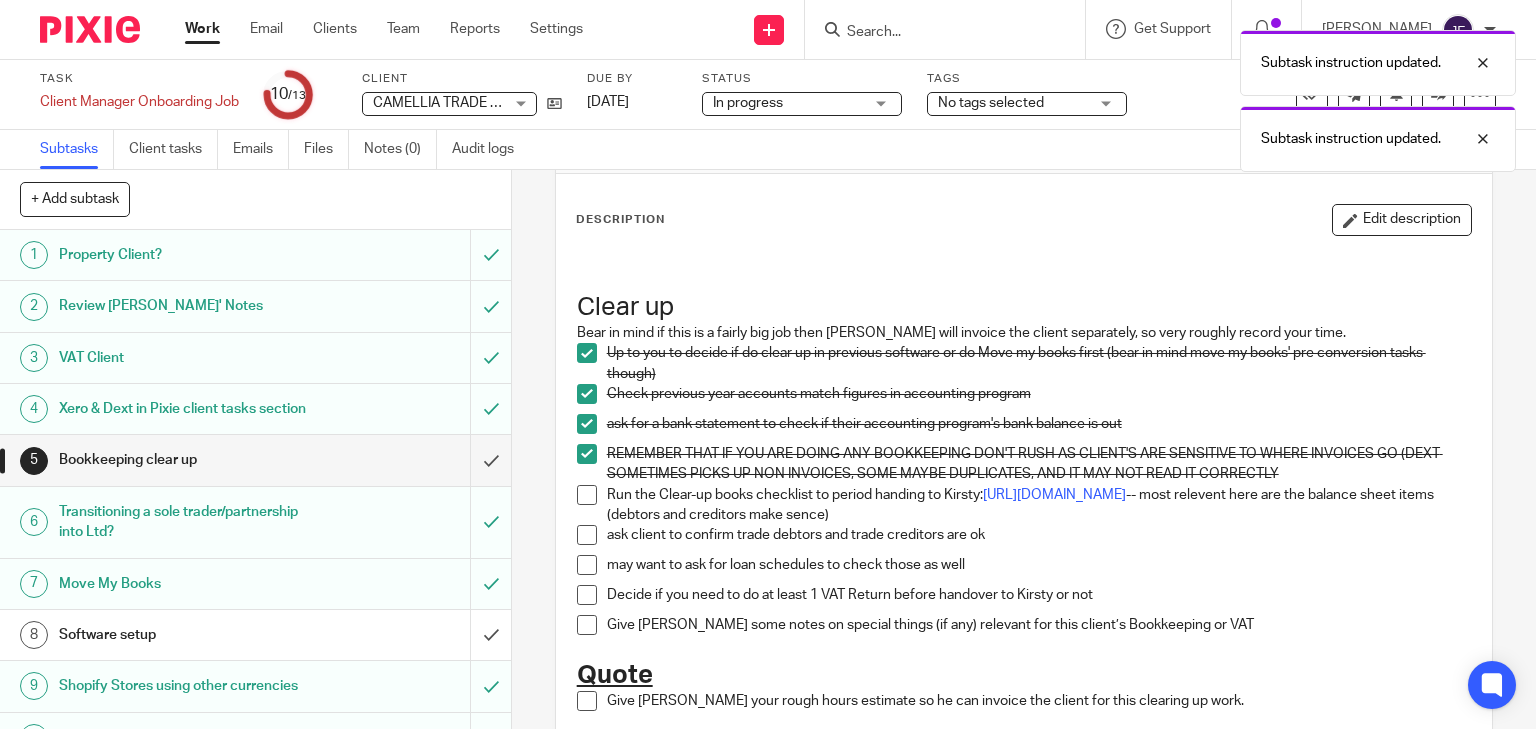 click at bounding box center (587, 495) 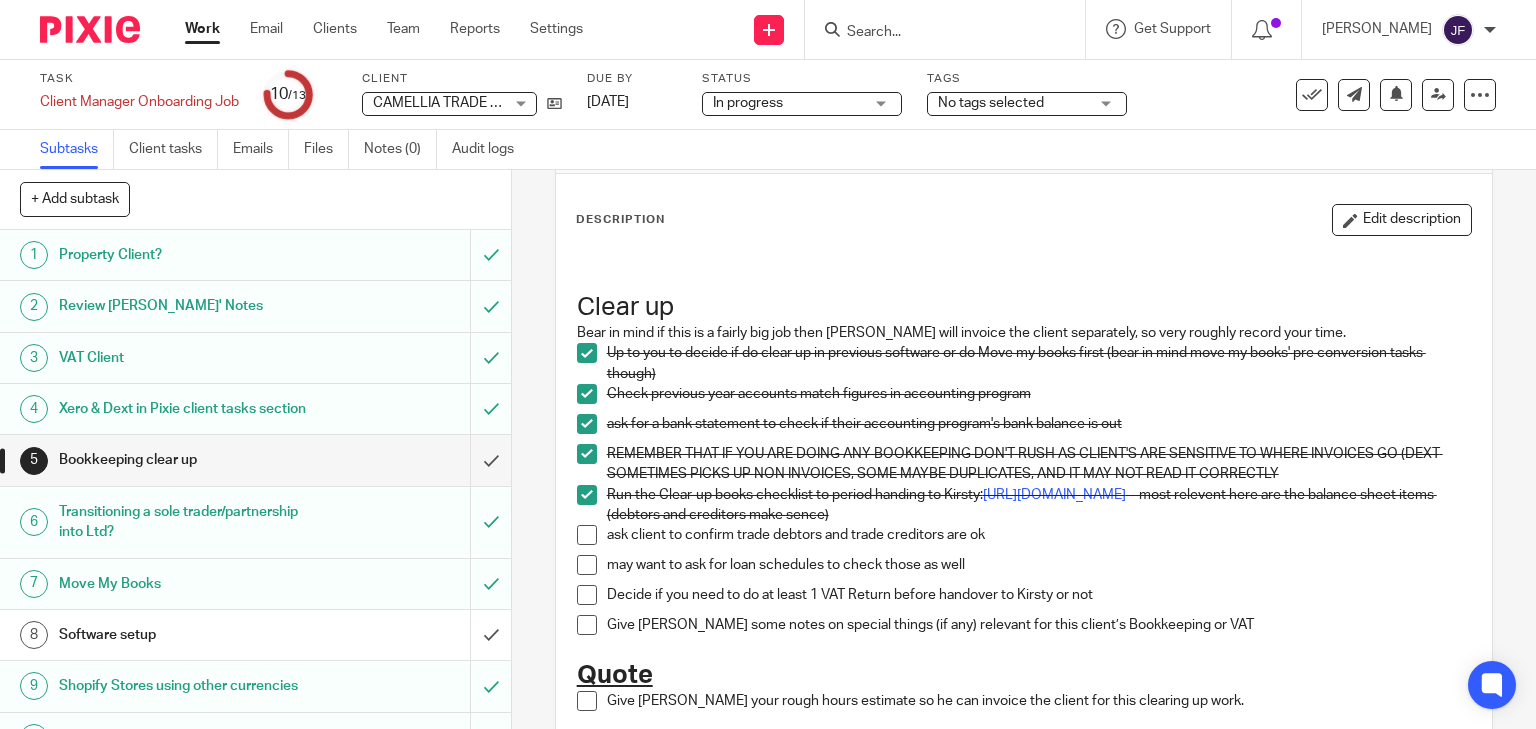 click on "Software setup" at bounding box center (254, 635) 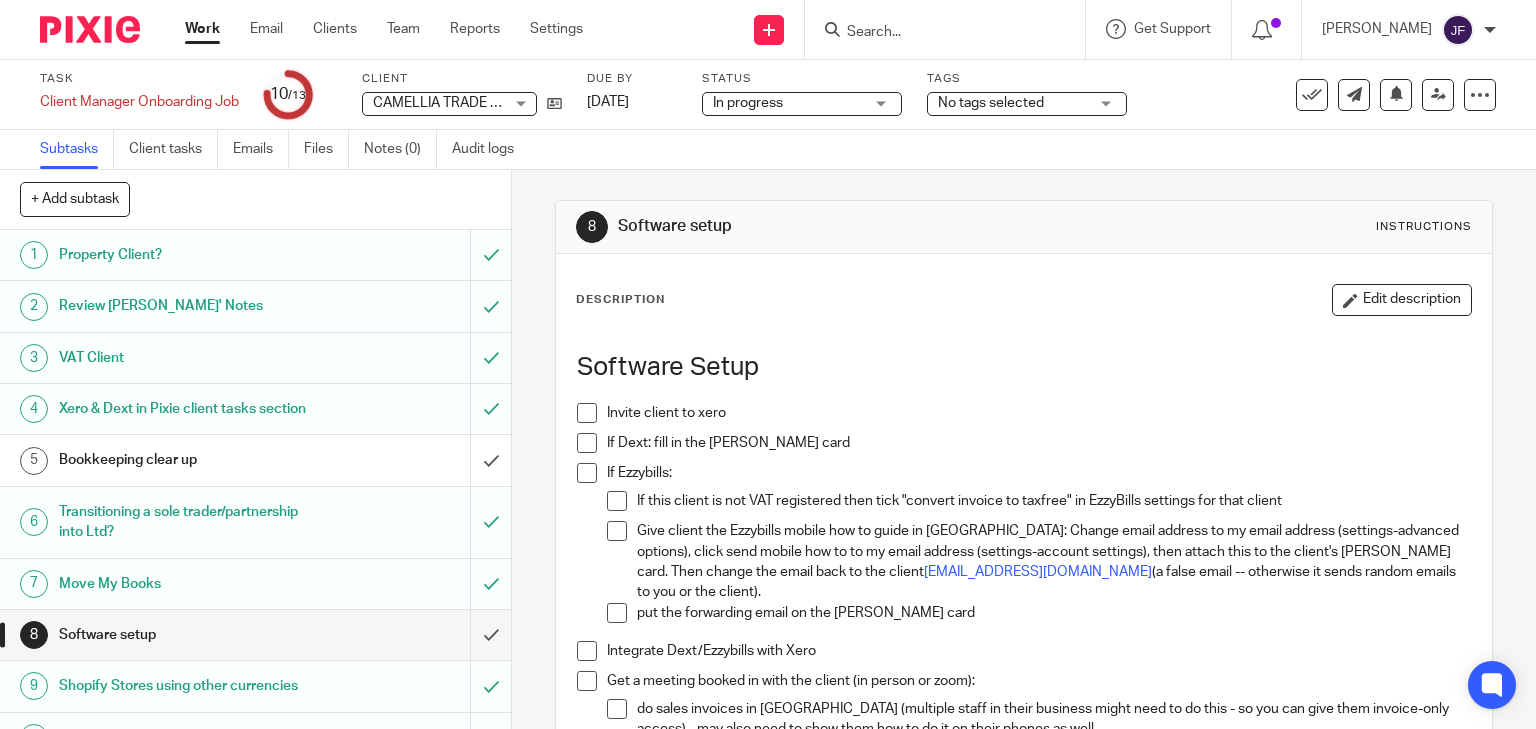 scroll, scrollTop: 0, scrollLeft: 0, axis: both 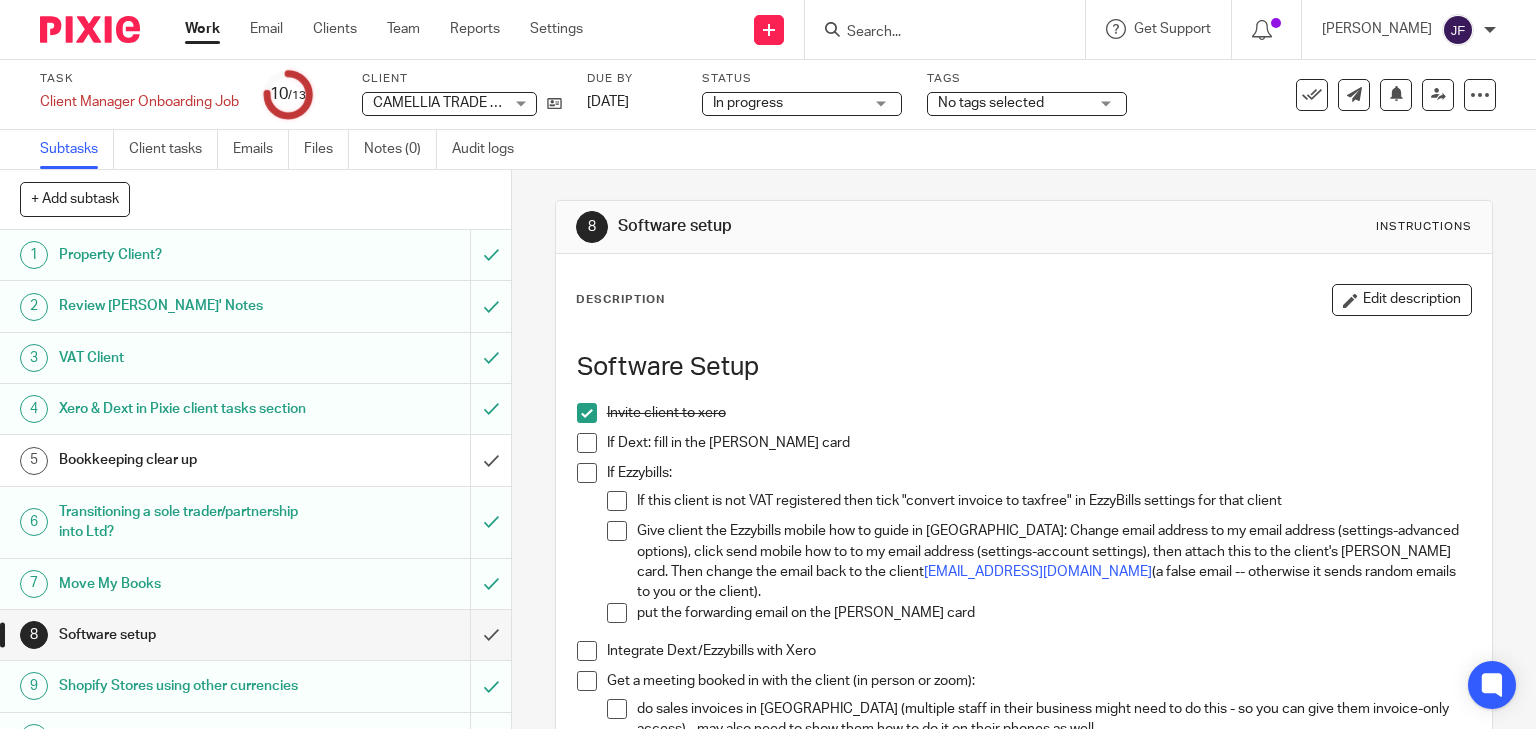 click at bounding box center (587, 443) 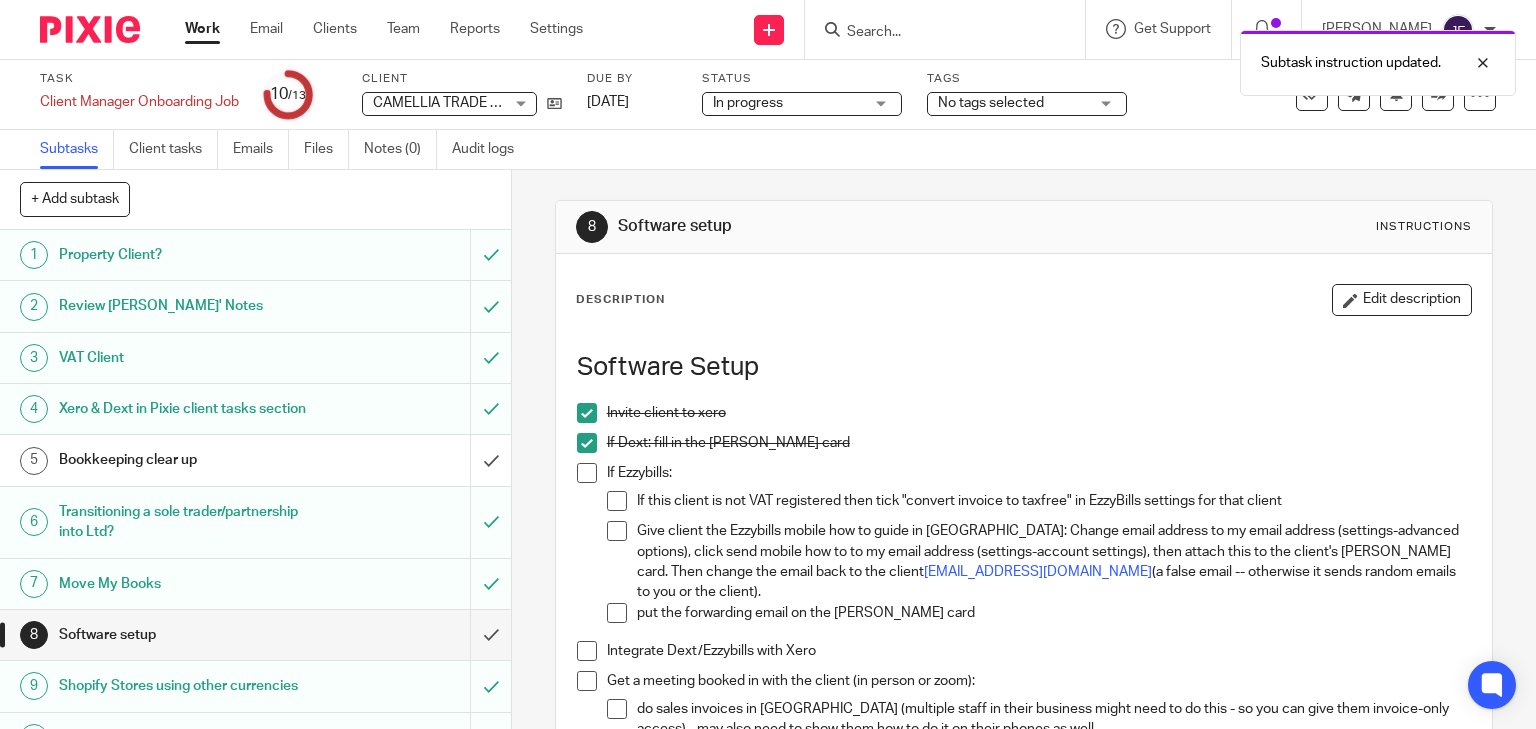 click at bounding box center (587, 473) 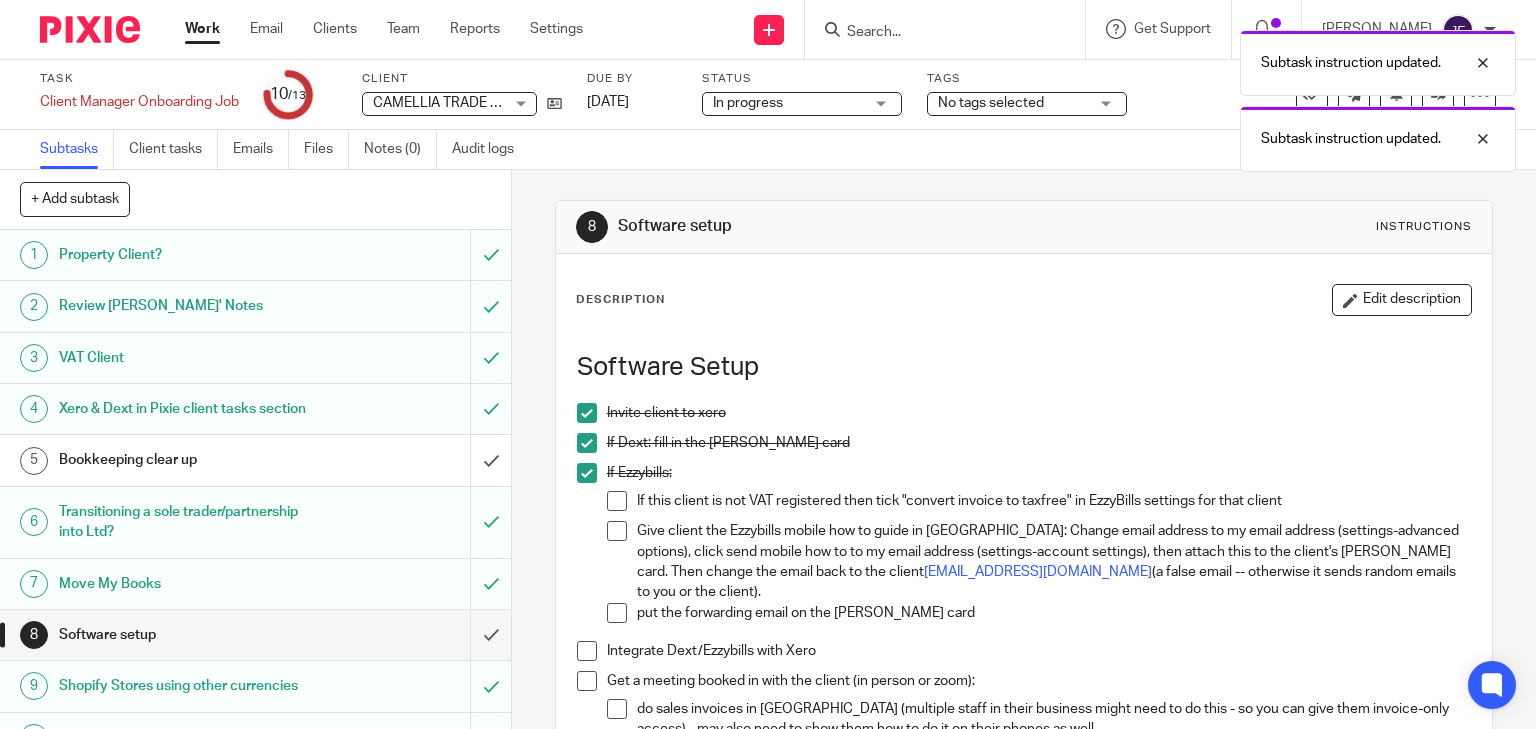 click at bounding box center (617, 501) 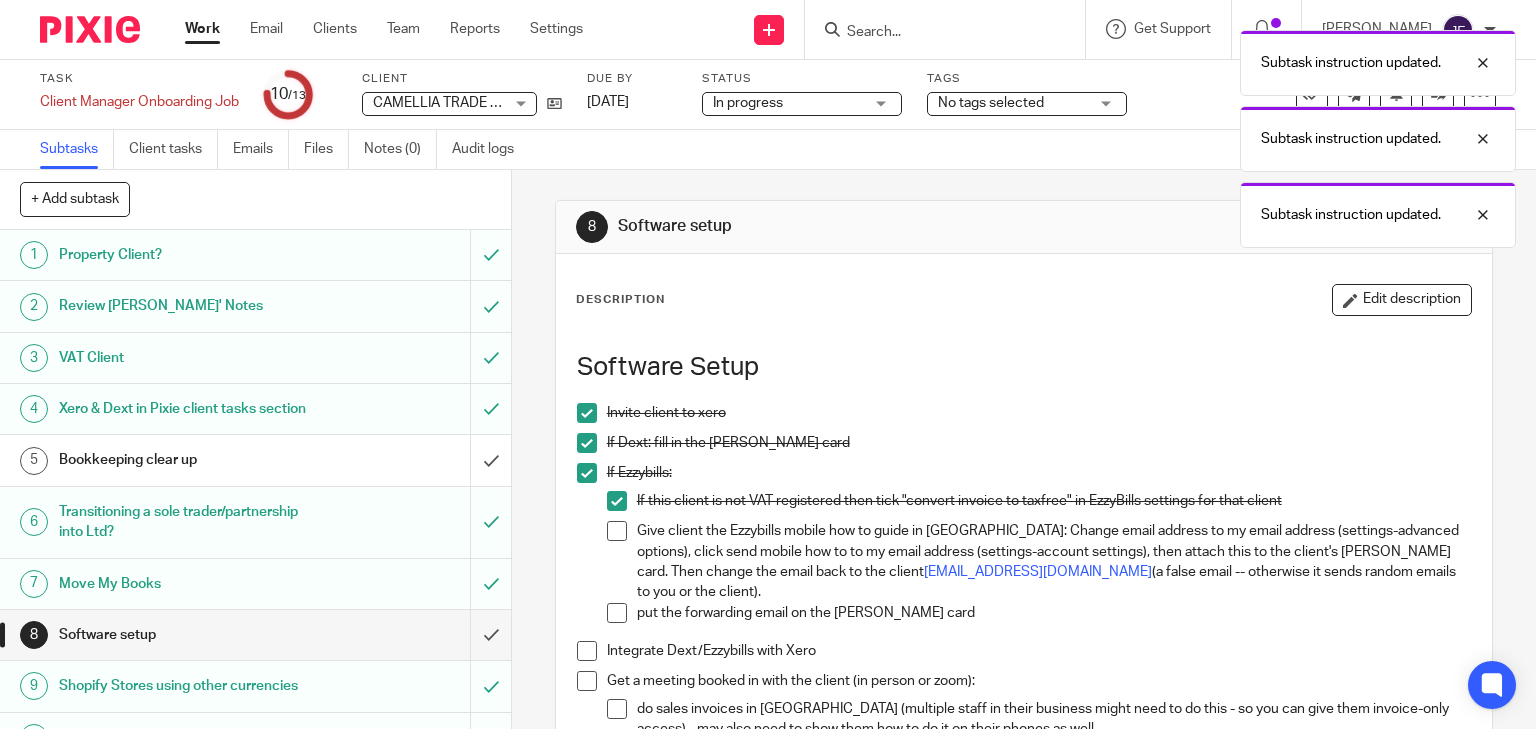 drag, startPoint x: 613, startPoint y: 532, endPoint x: 618, endPoint y: 584, distance: 52.23983 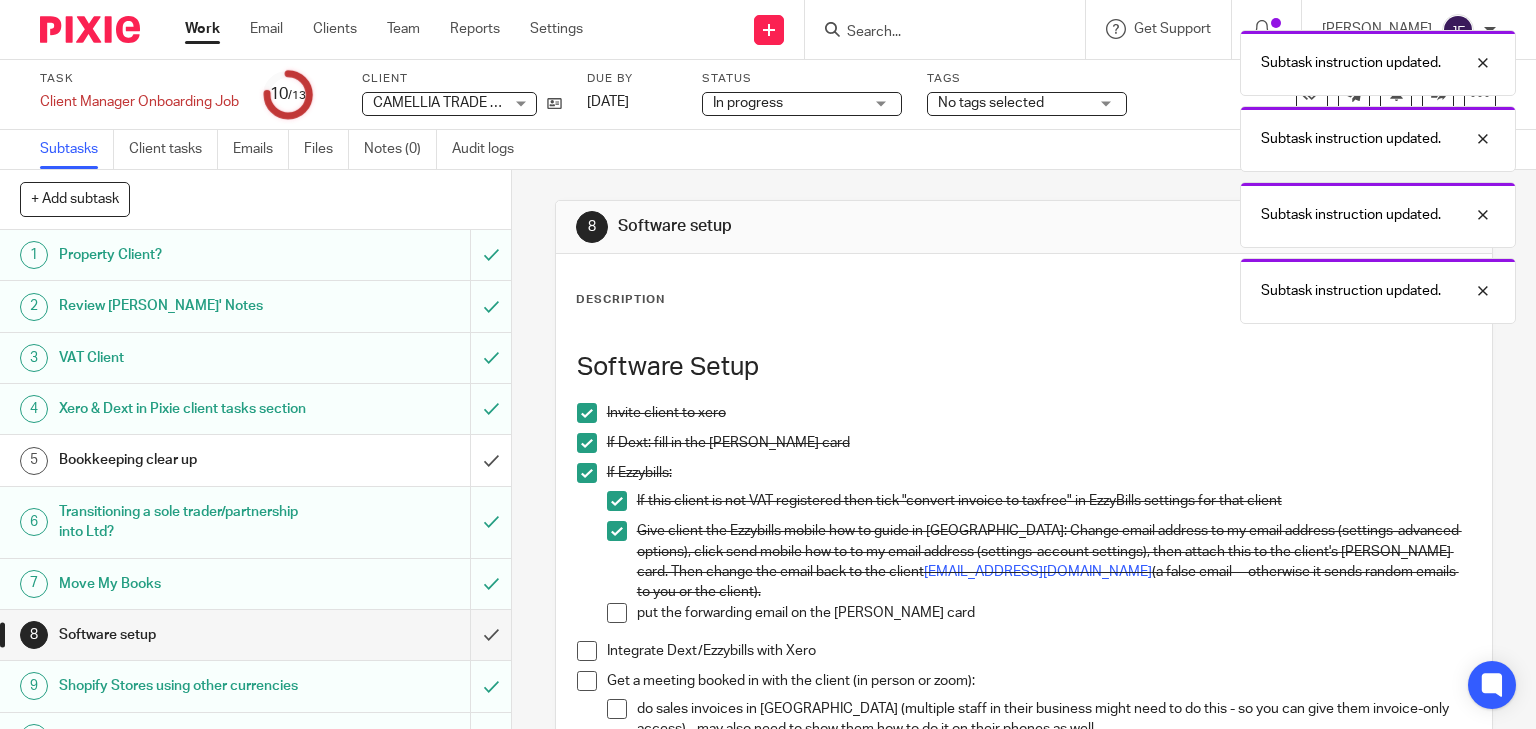 click at bounding box center [617, 613] 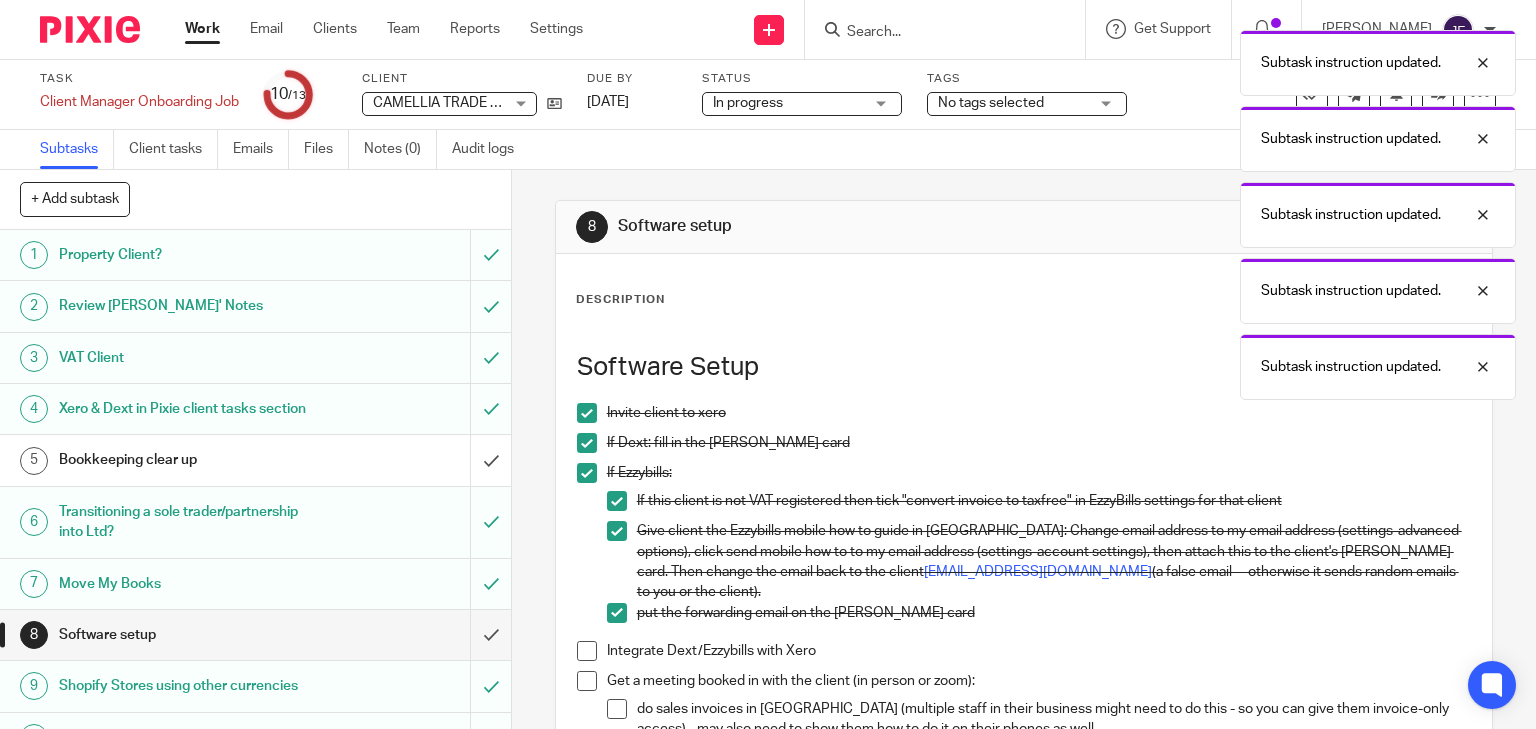 click on "Integrate Dext/Ezzybills with Xero" at bounding box center [1024, 656] 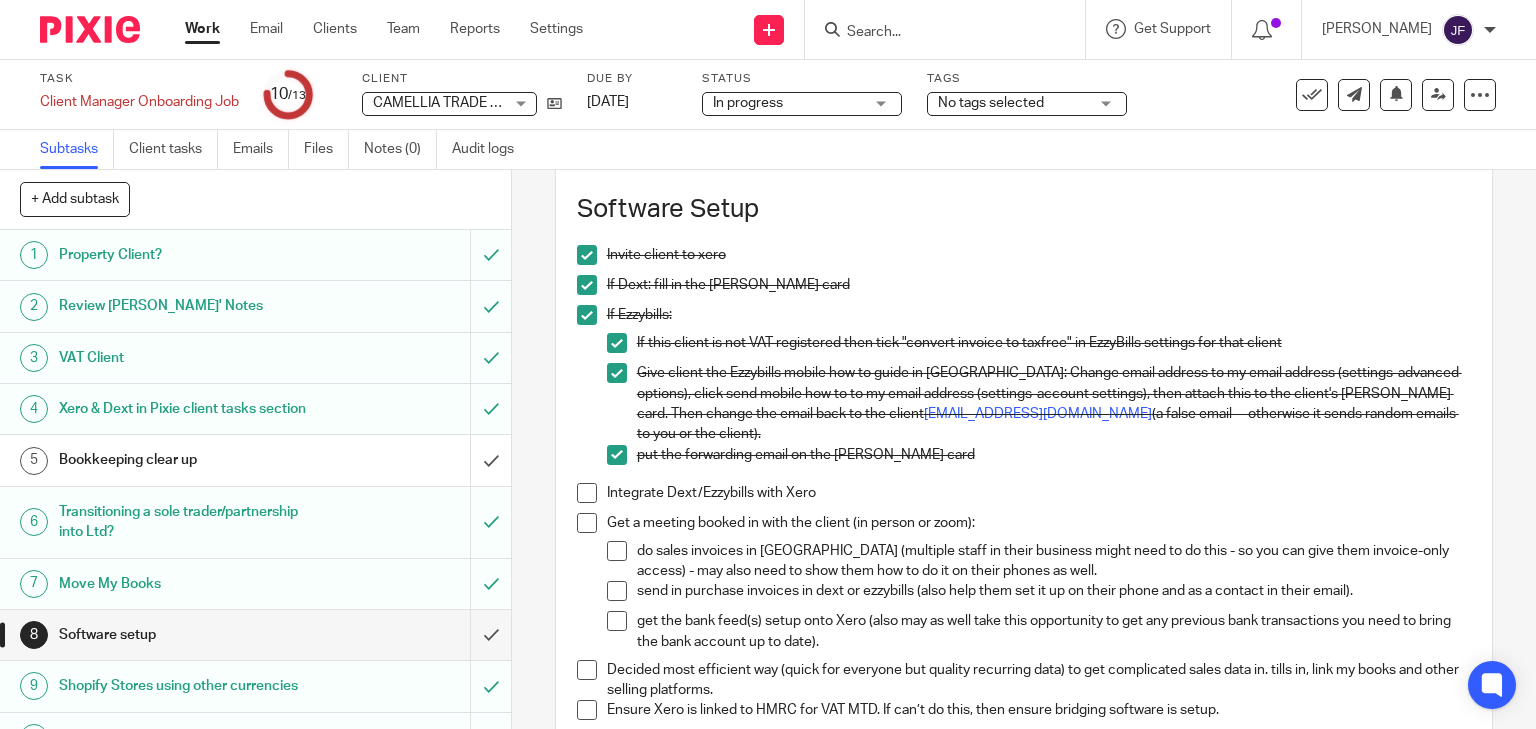 scroll, scrollTop: 160, scrollLeft: 0, axis: vertical 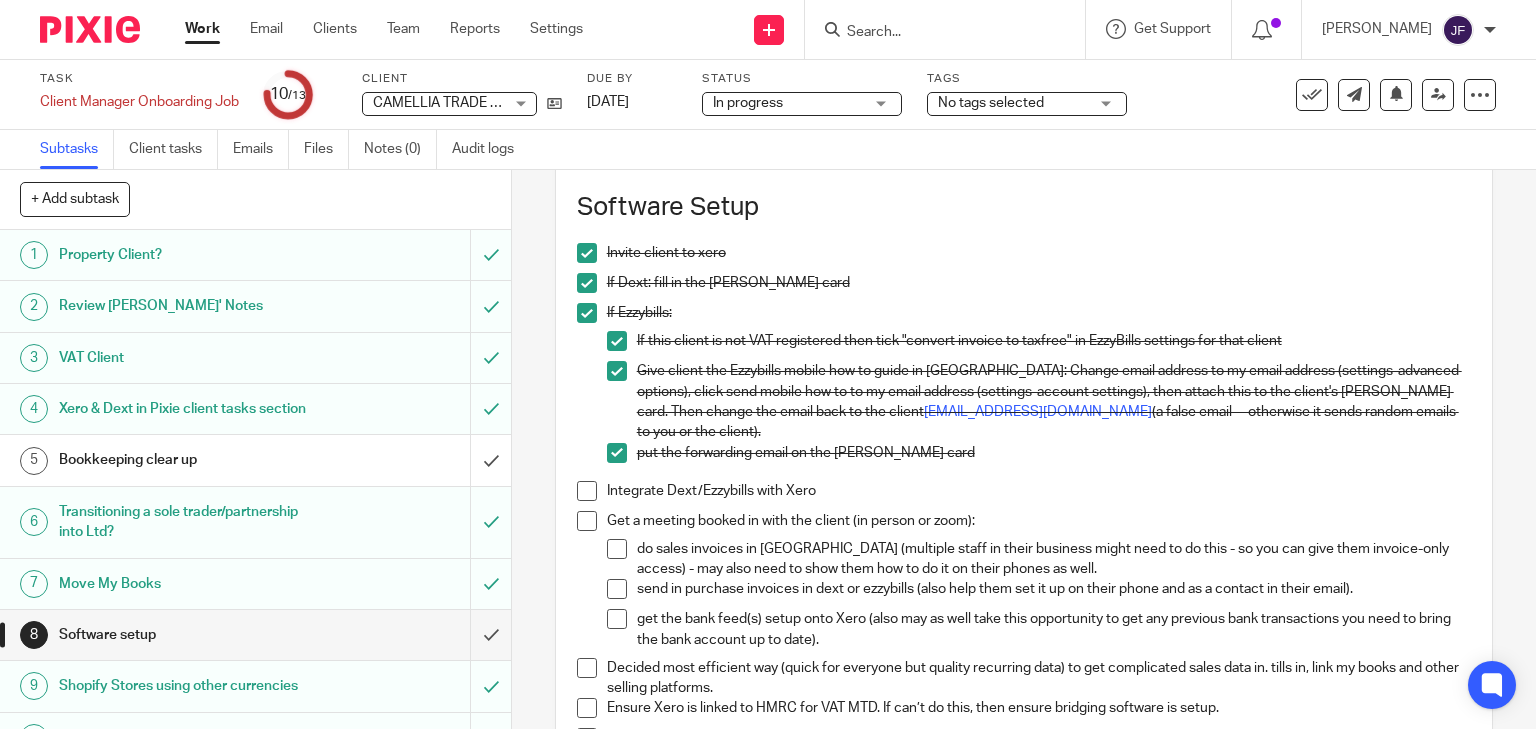 click at bounding box center [587, 491] 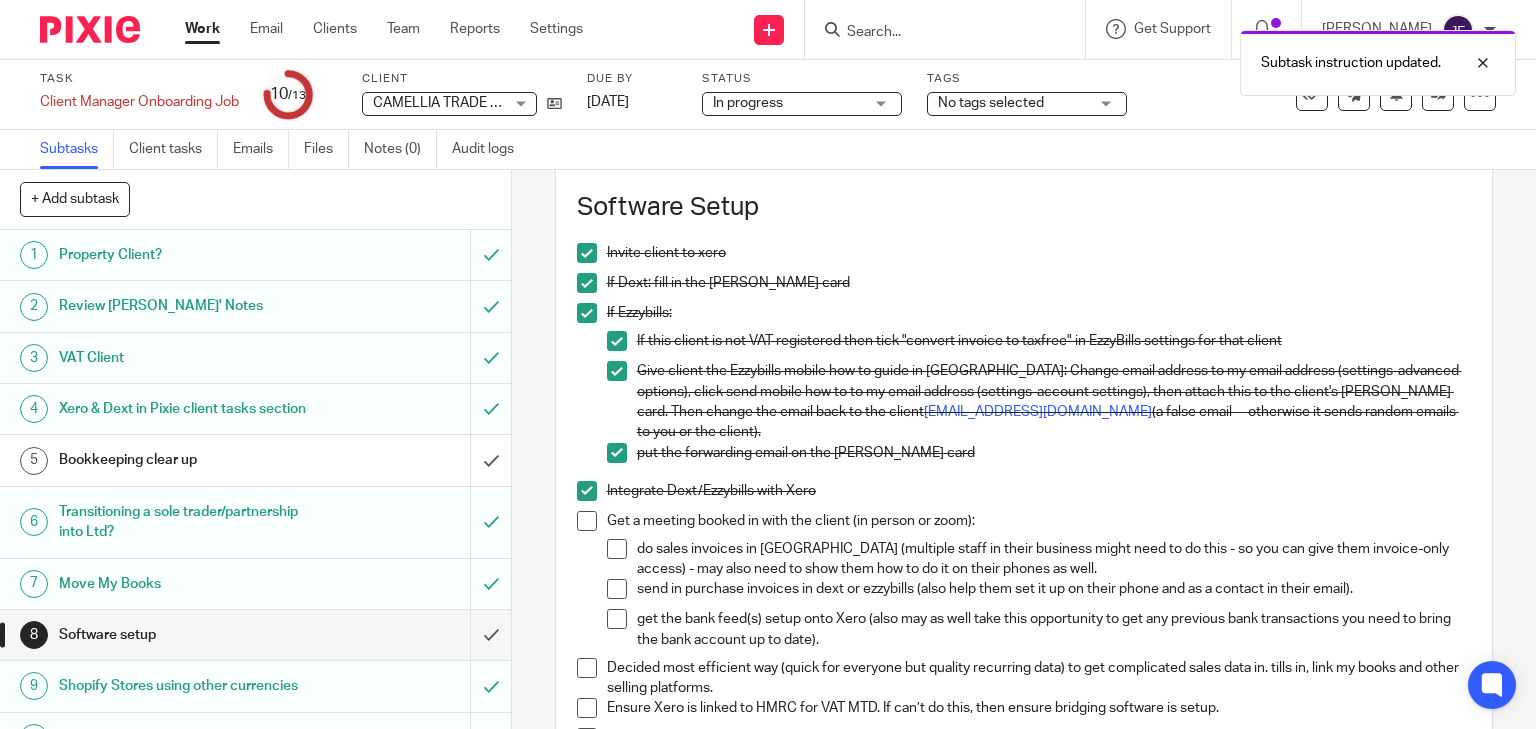 click at bounding box center [587, 521] 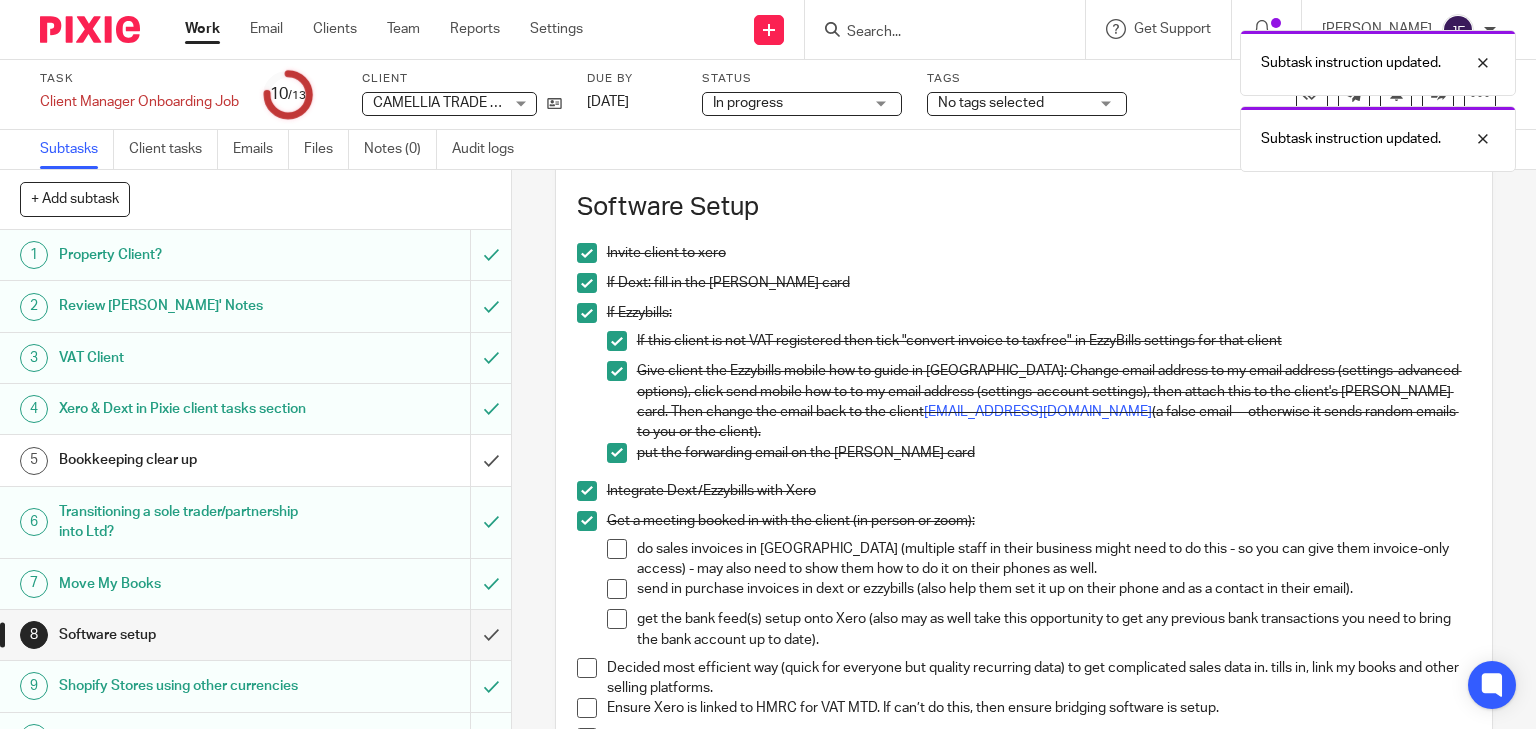 click at bounding box center [617, 549] 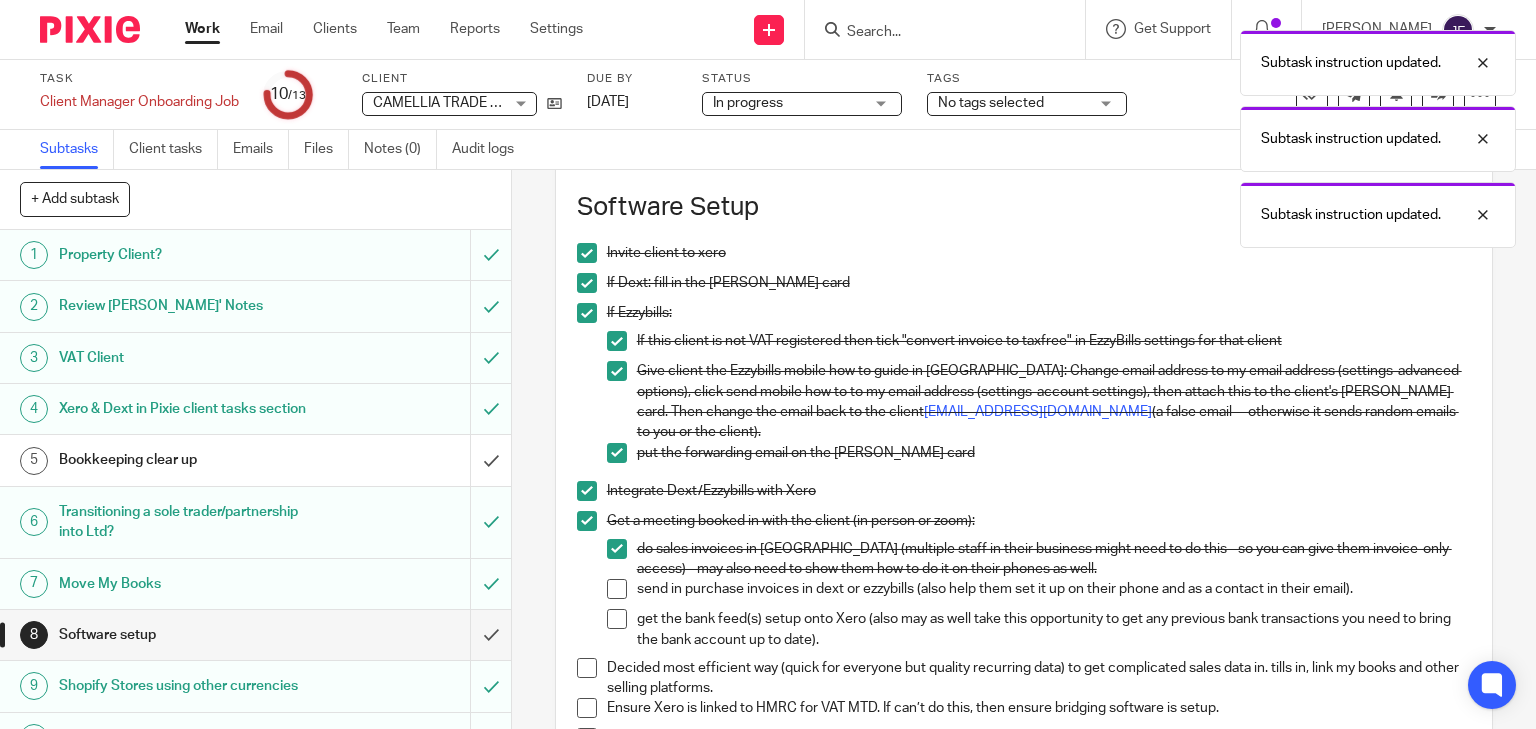 click at bounding box center [617, 589] 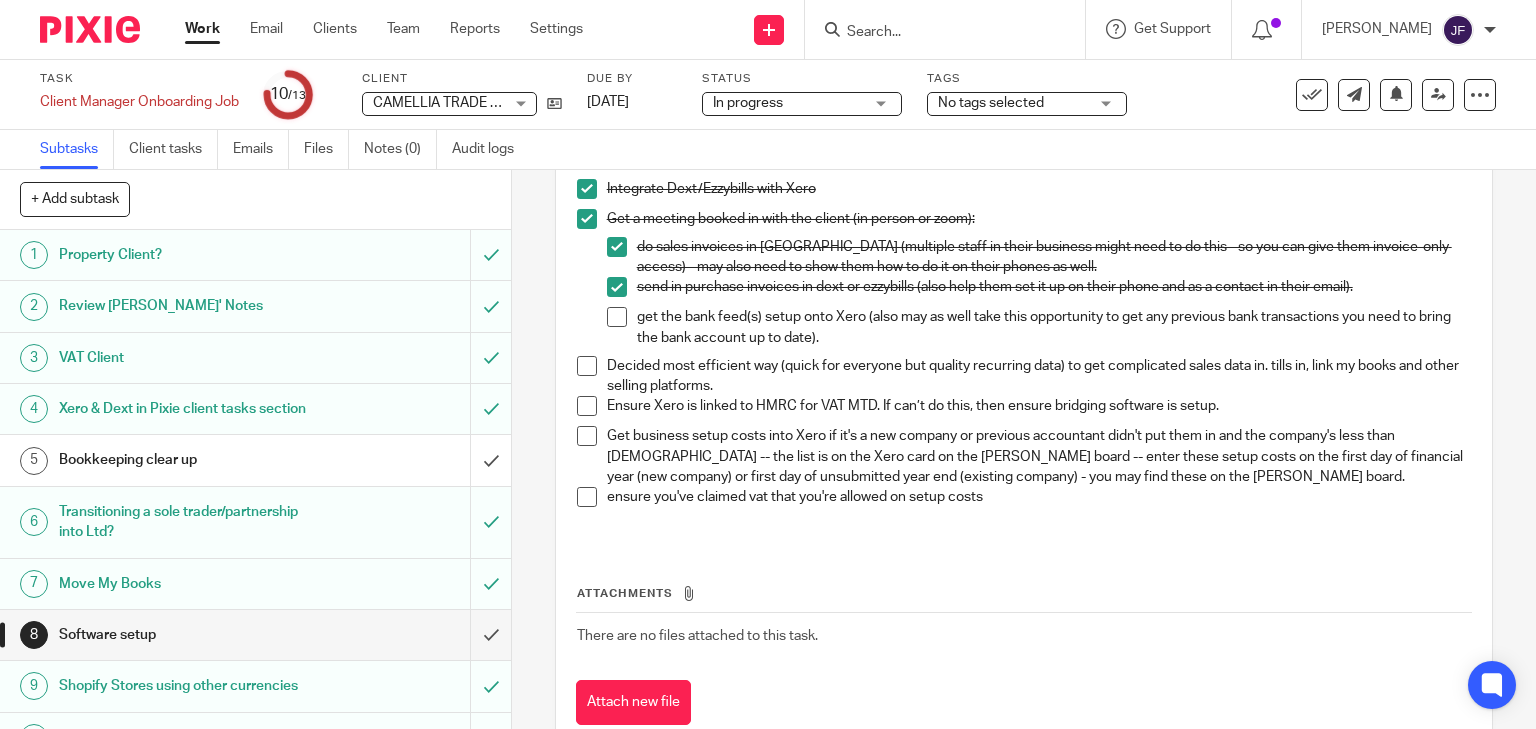 scroll, scrollTop: 480, scrollLeft: 0, axis: vertical 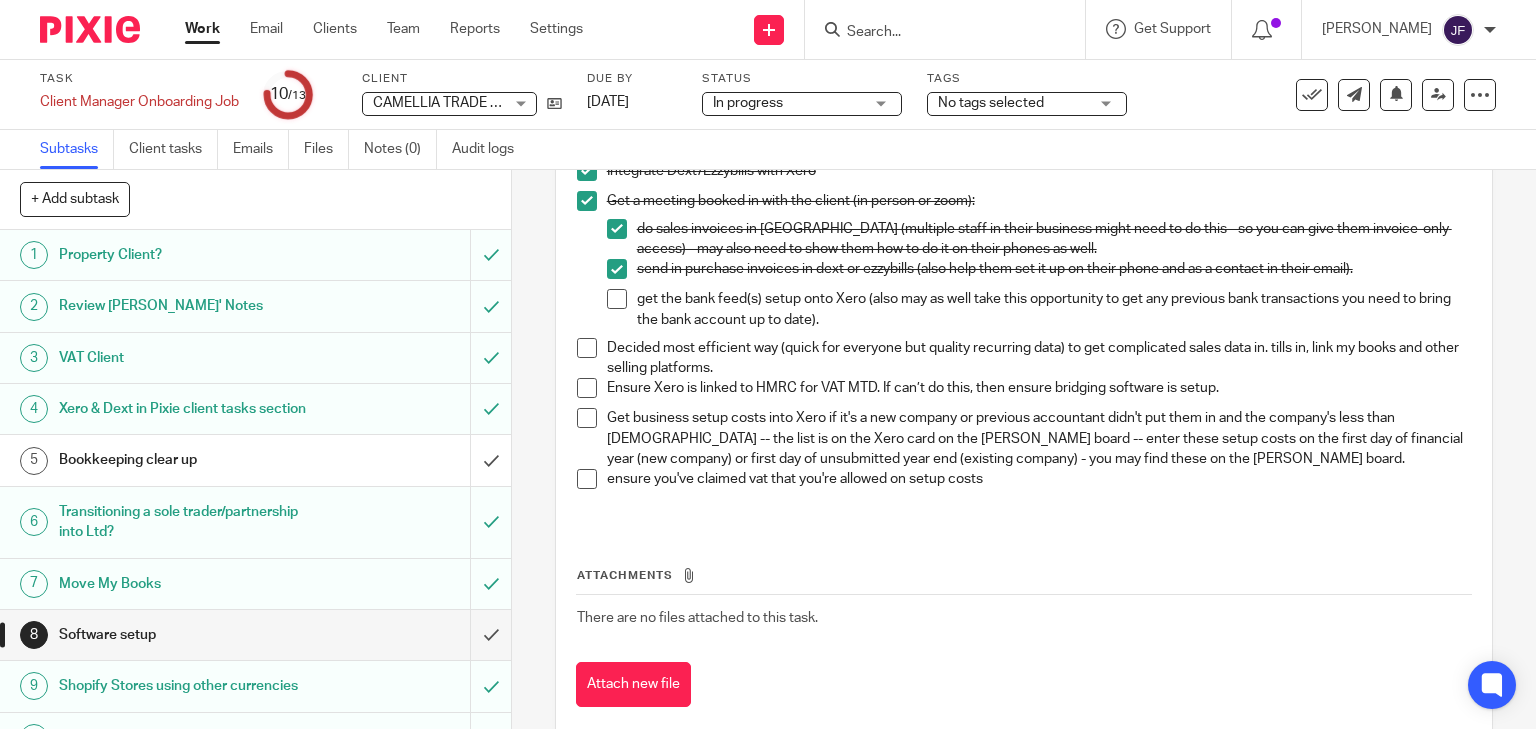 click at bounding box center (587, 348) 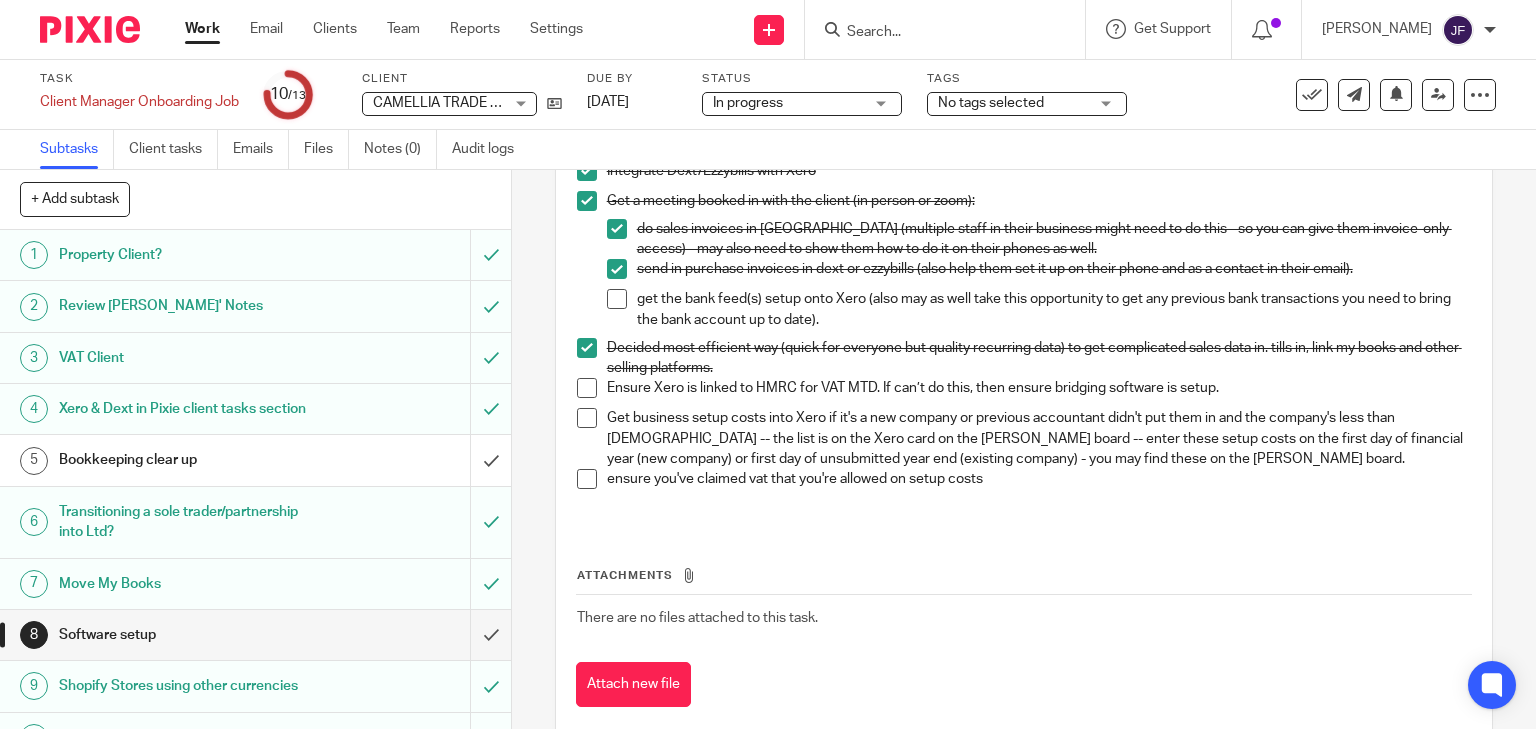 click at bounding box center (587, 388) 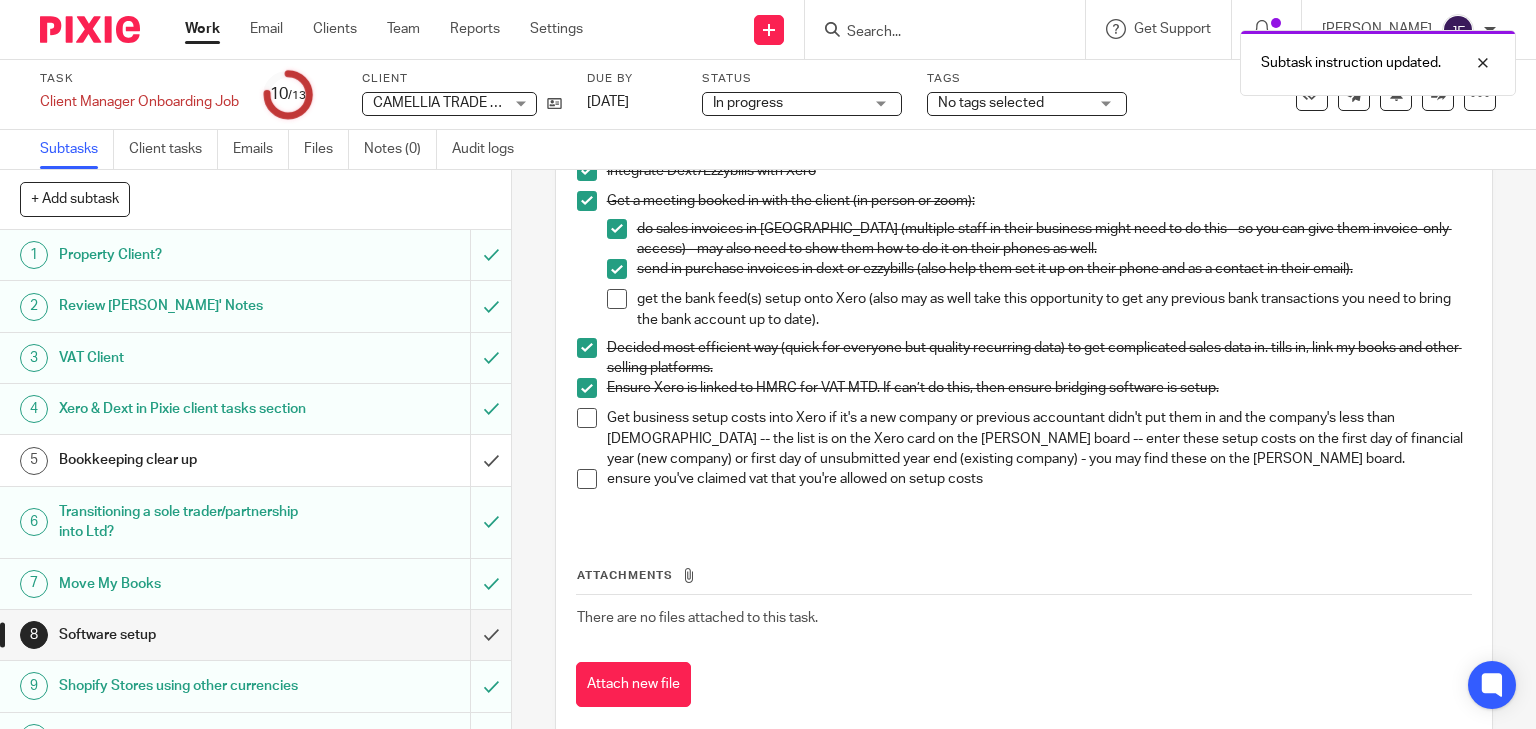 click at bounding box center (587, 418) 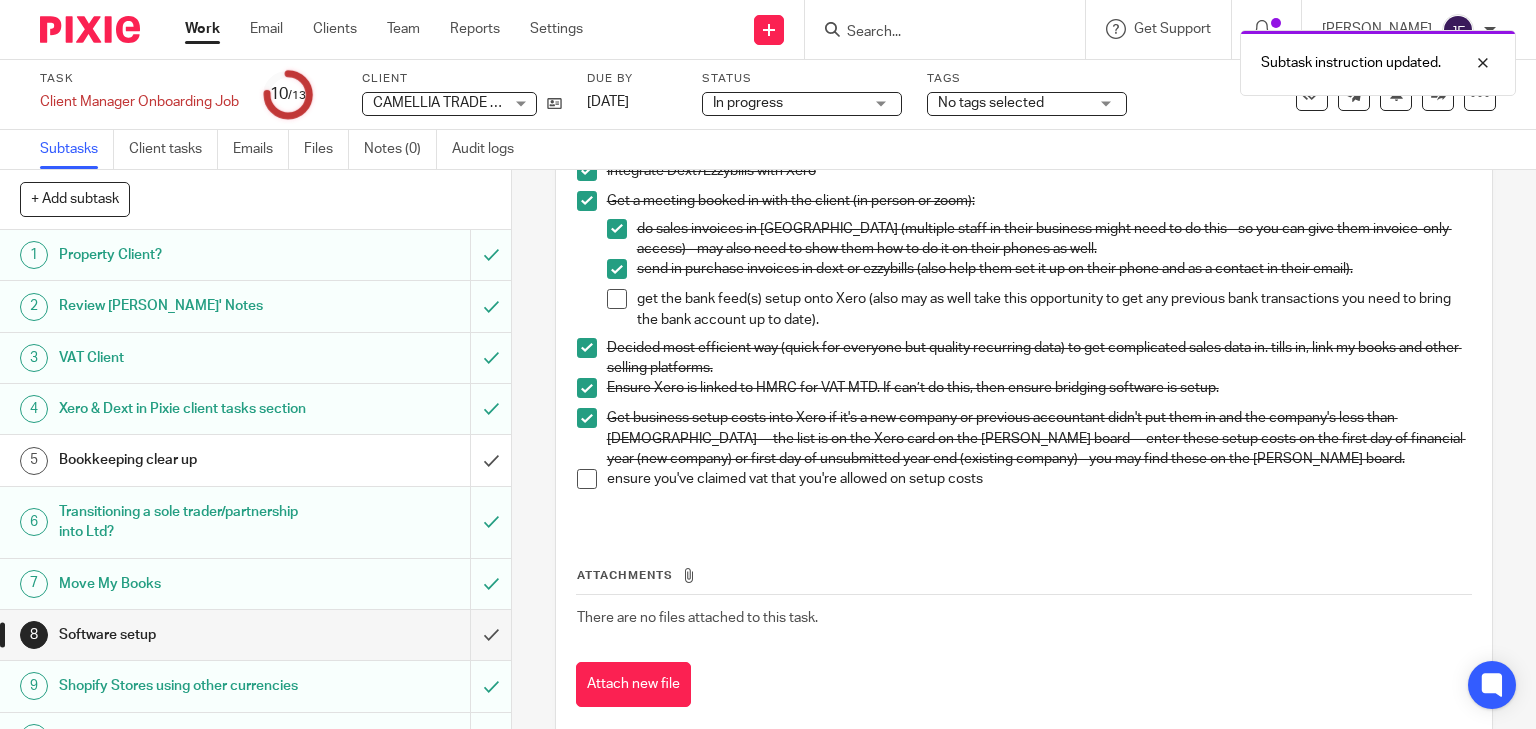 click at bounding box center [587, 479] 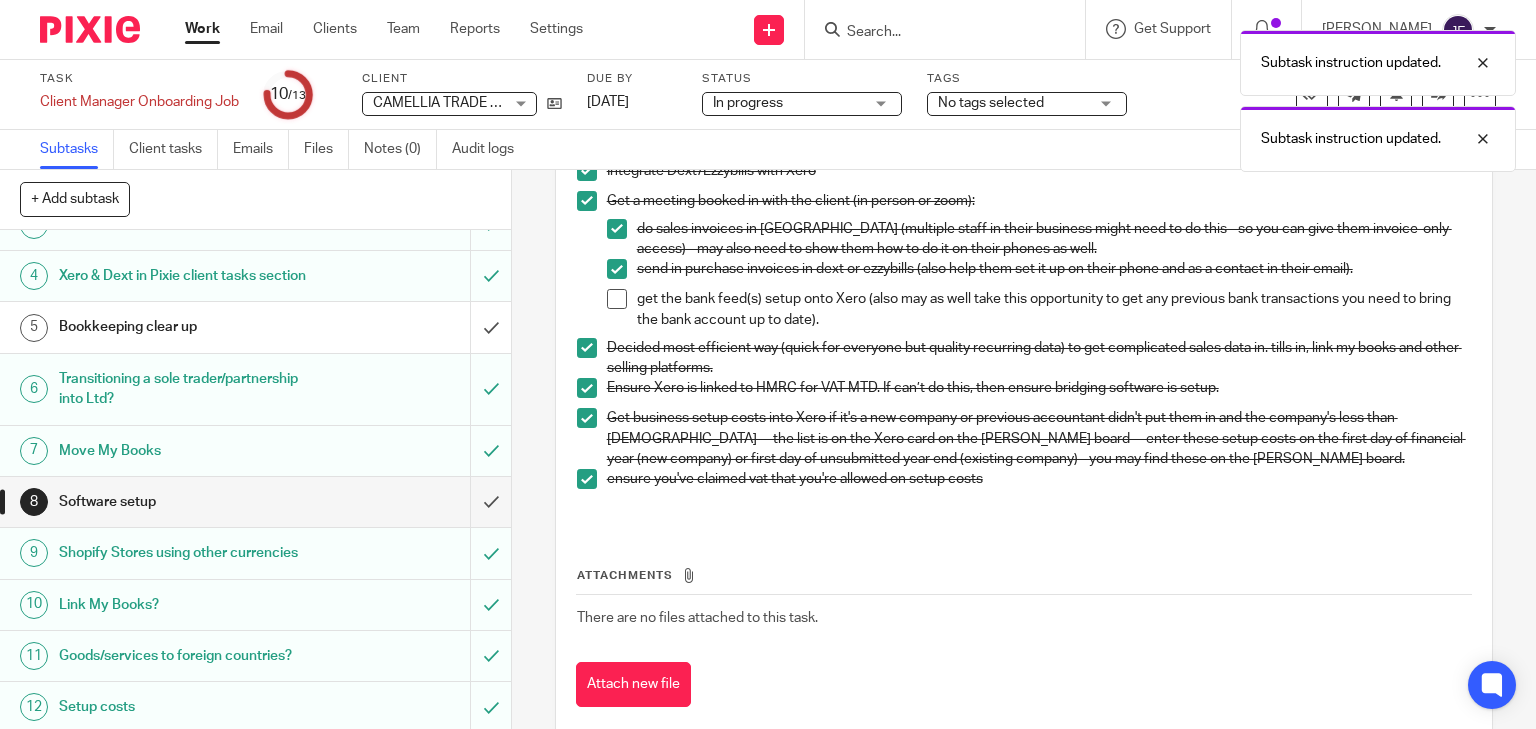 scroll, scrollTop: 160, scrollLeft: 0, axis: vertical 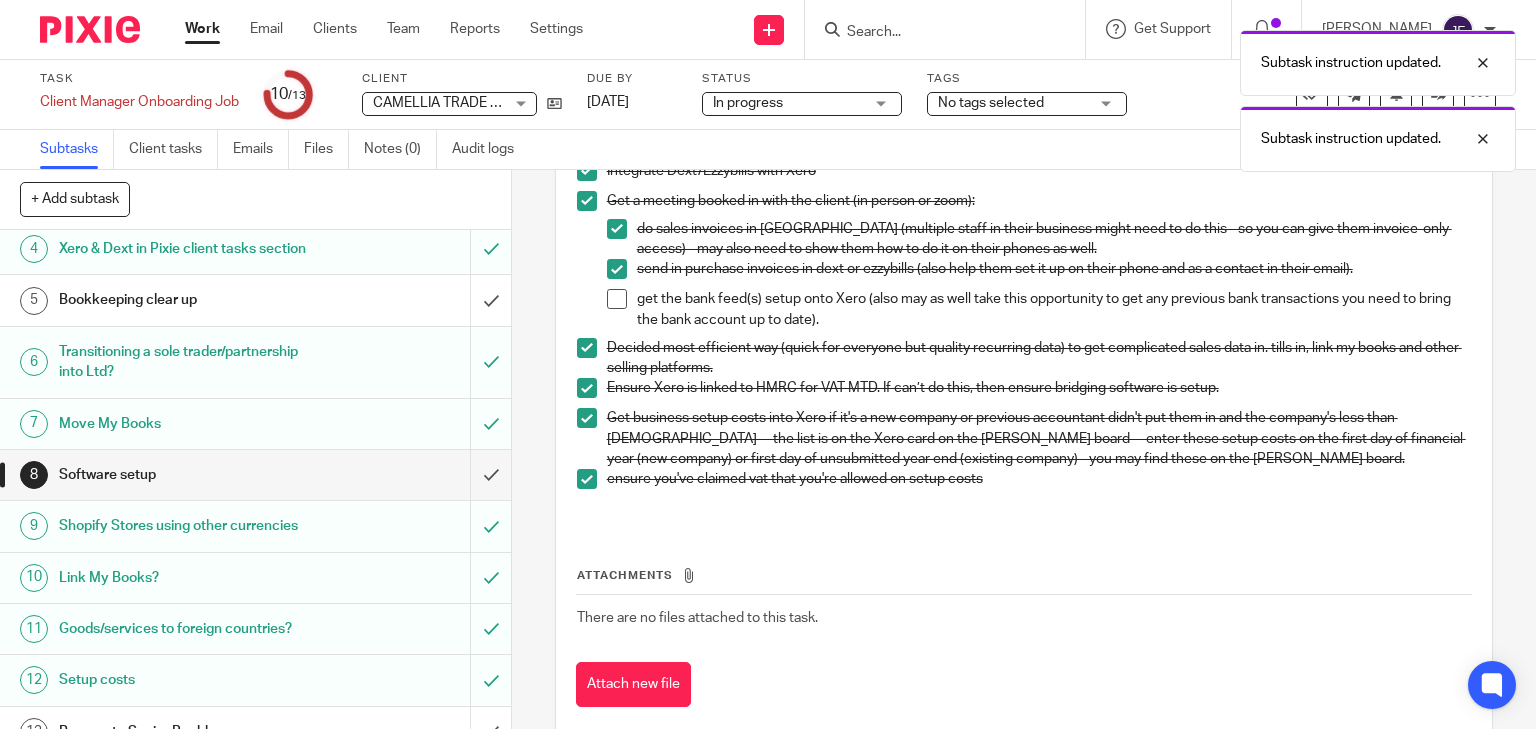 click on "Bookkeeping clear up" at bounding box center (254, 300) 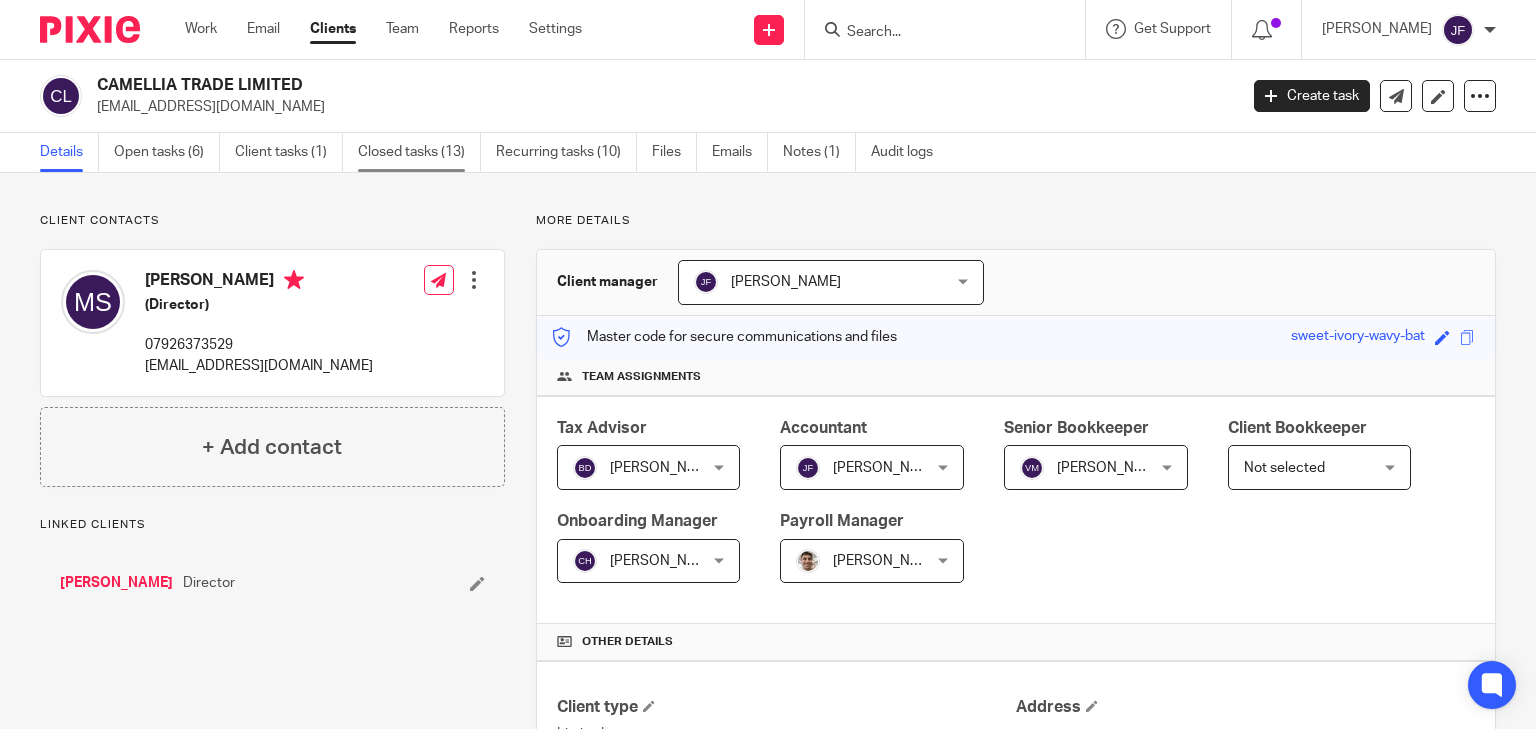 scroll, scrollTop: 0, scrollLeft: 0, axis: both 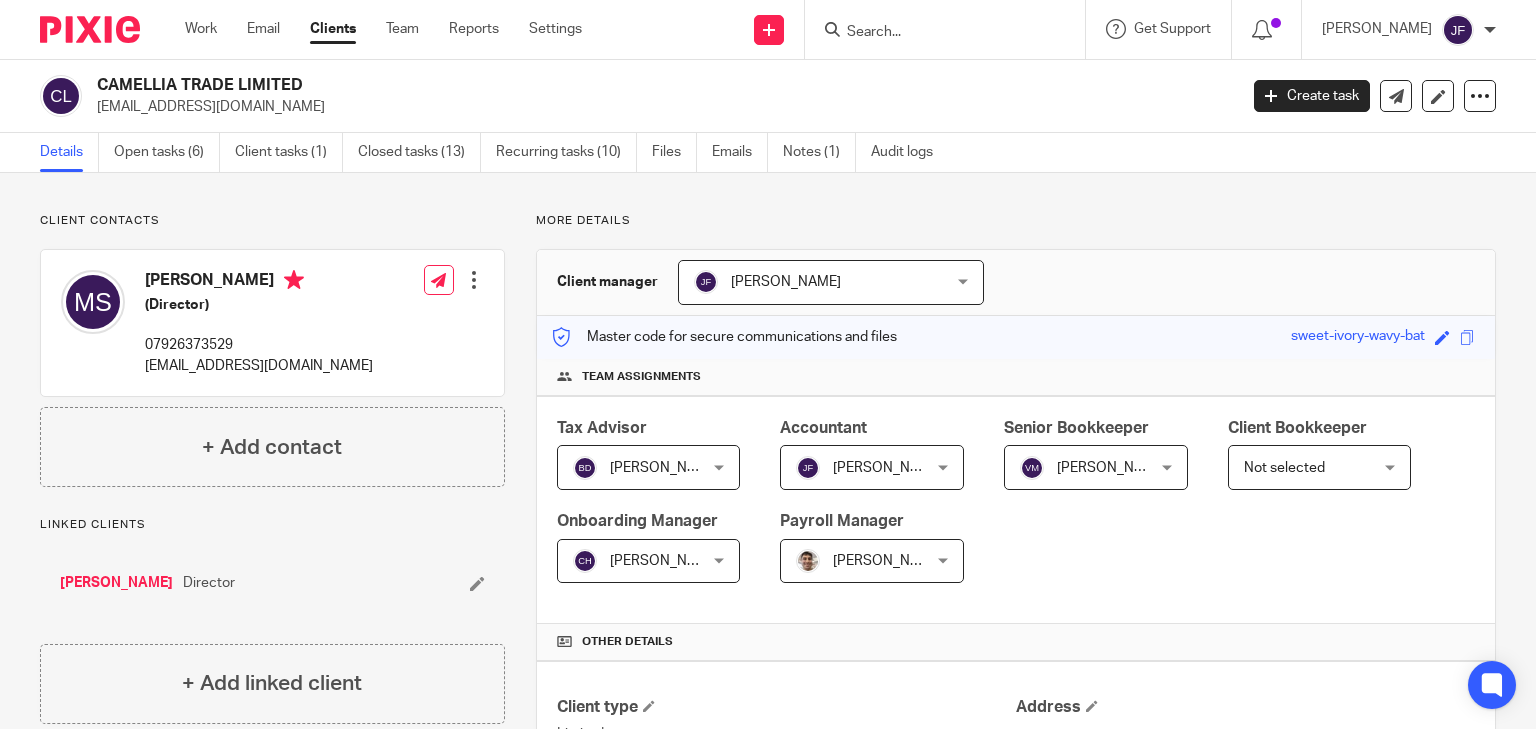 drag, startPoint x: 149, startPoint y: 281, endPoint x: 243, endPoint y: 282, distance: 94.00532 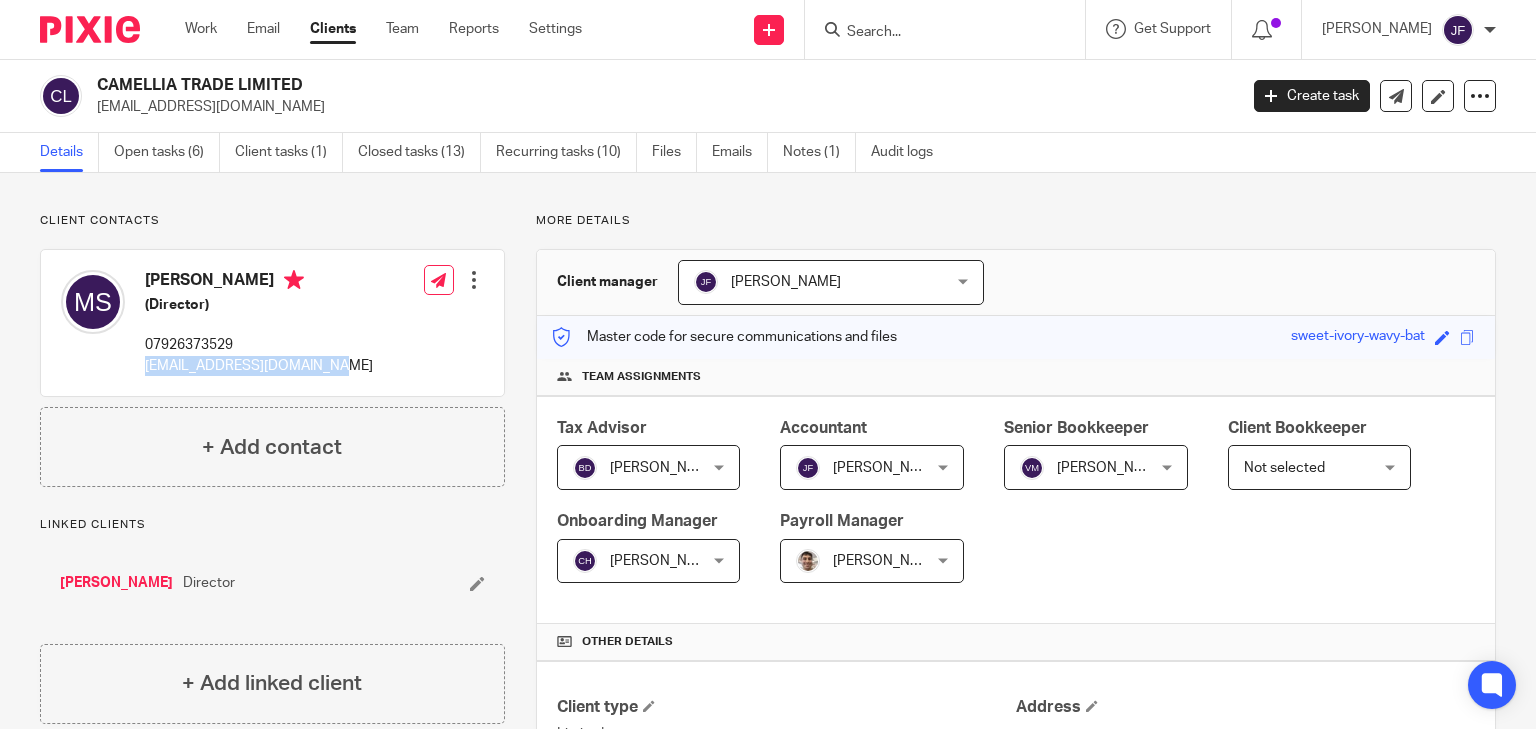 drag, startPoint x: 147, startPoint y: 366, endPoint x: 318, endPoint y: 371, distance: 171.07309 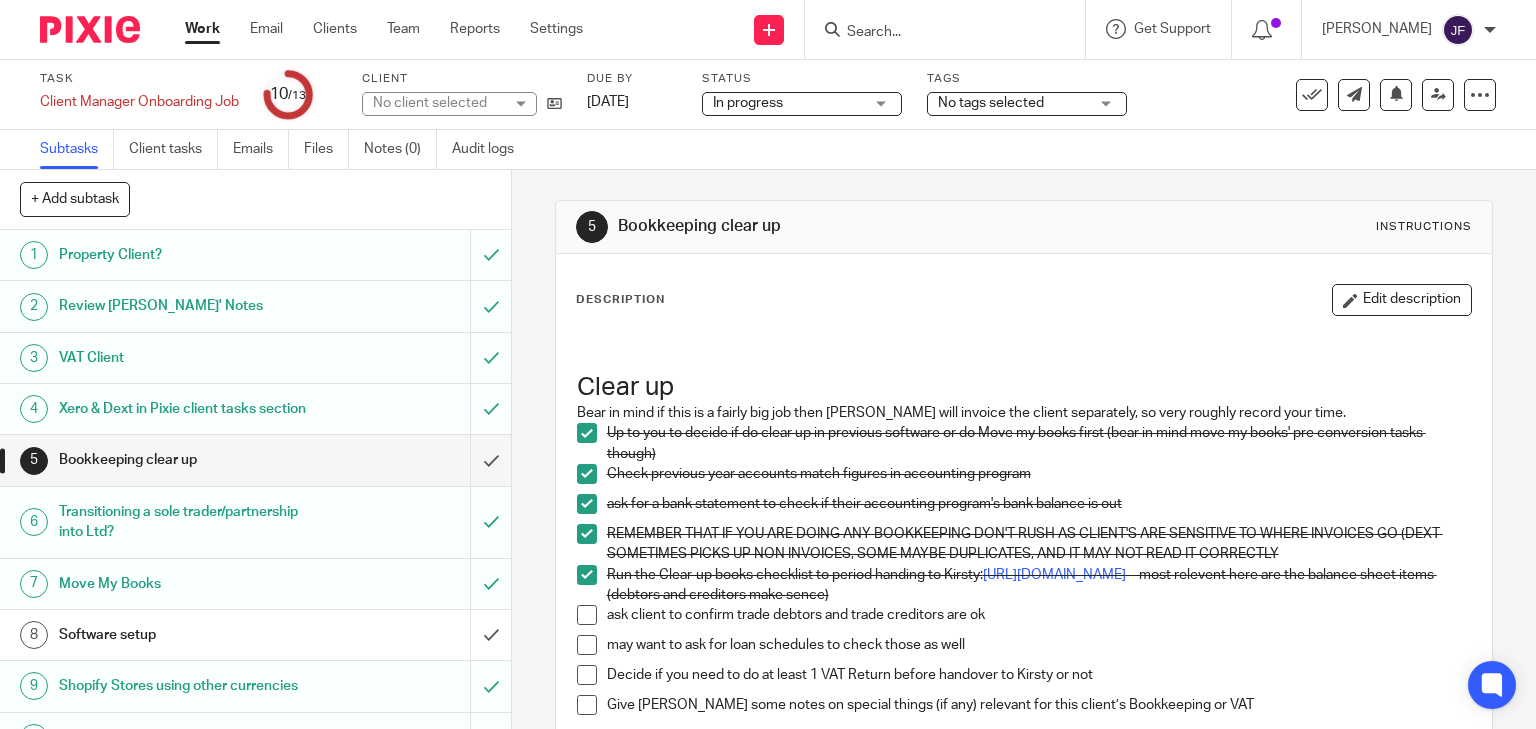 scroll, scrollTop: 0, scrollLeft: 0, axis: both 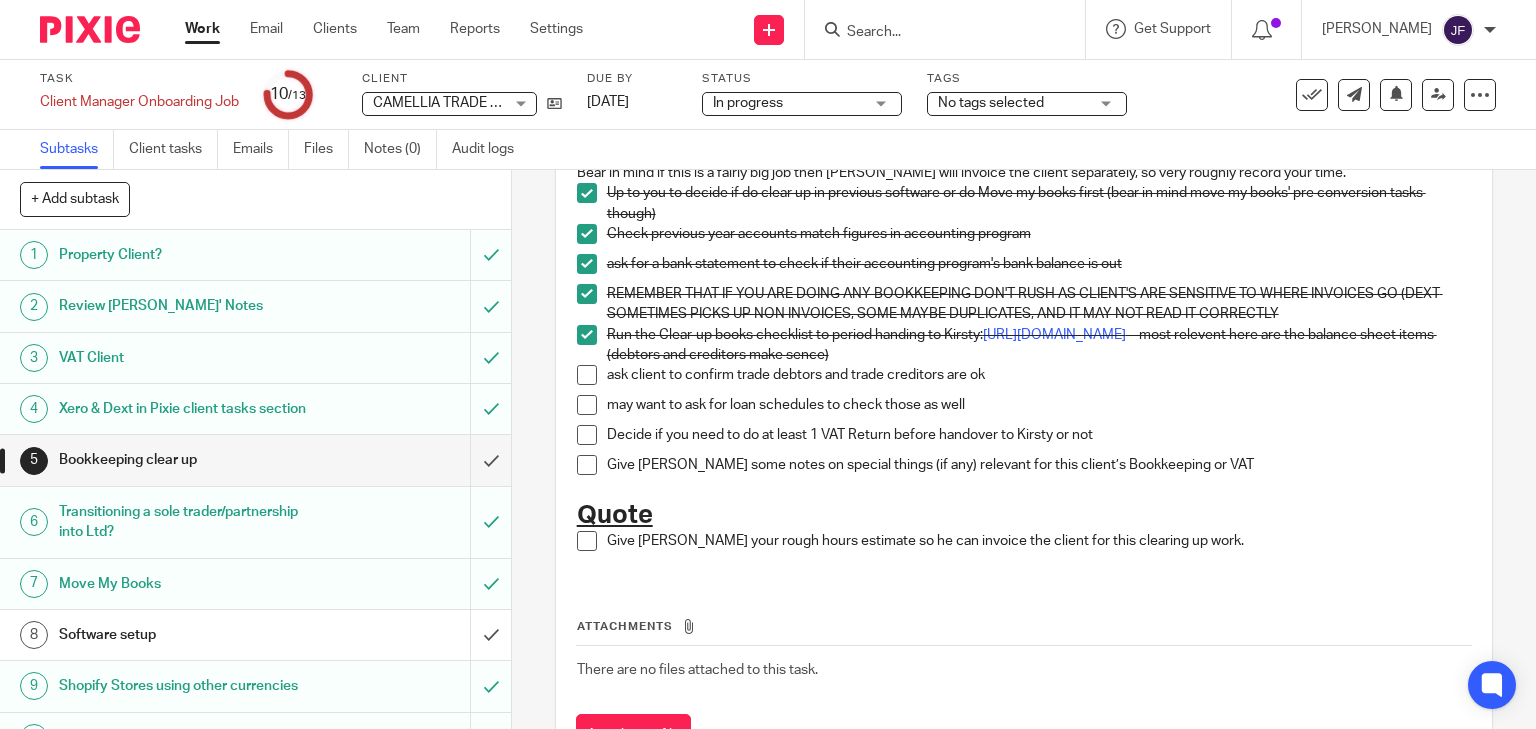 click at bounding box center (587, 405) 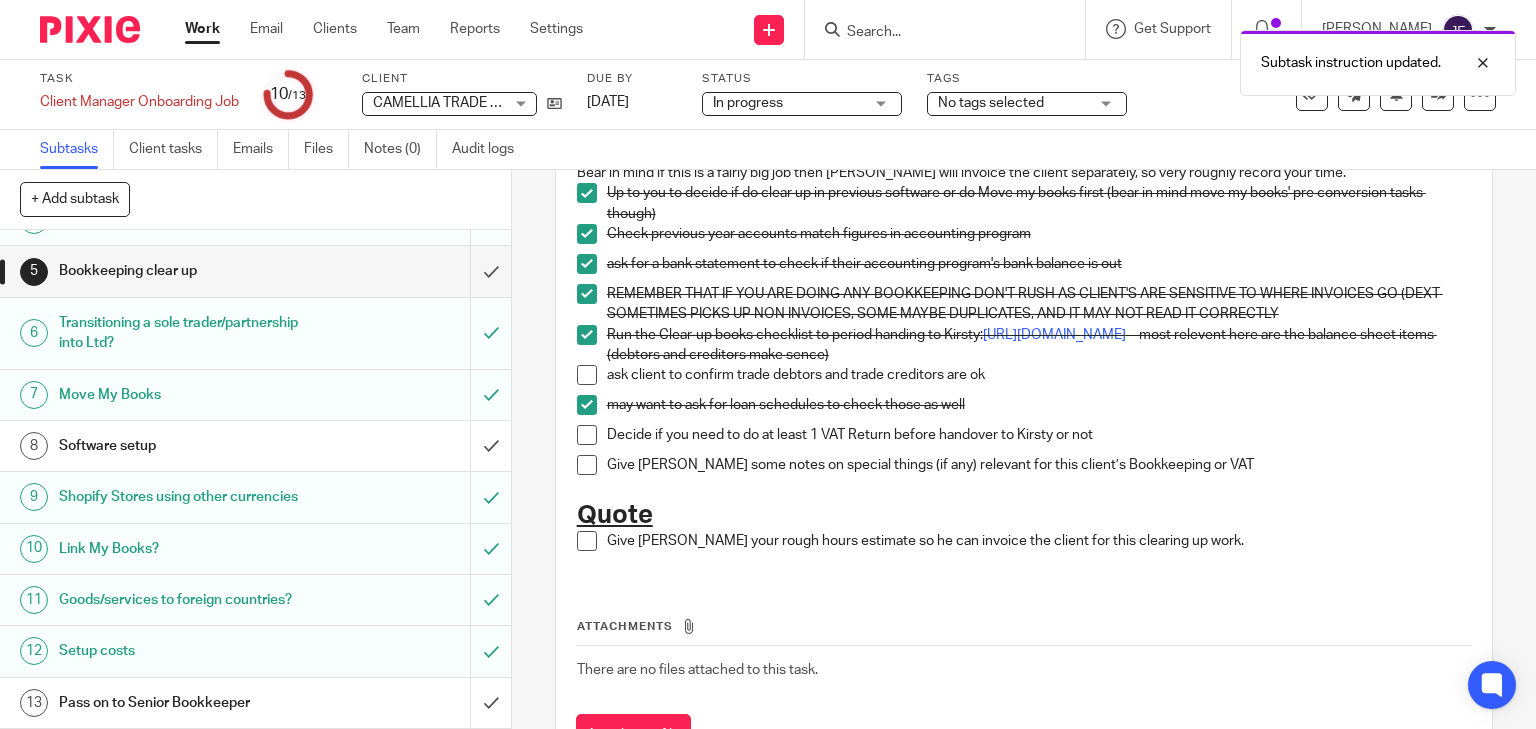 scroll, scrollTop: 207, scrollLeft: 0, axis: vertical 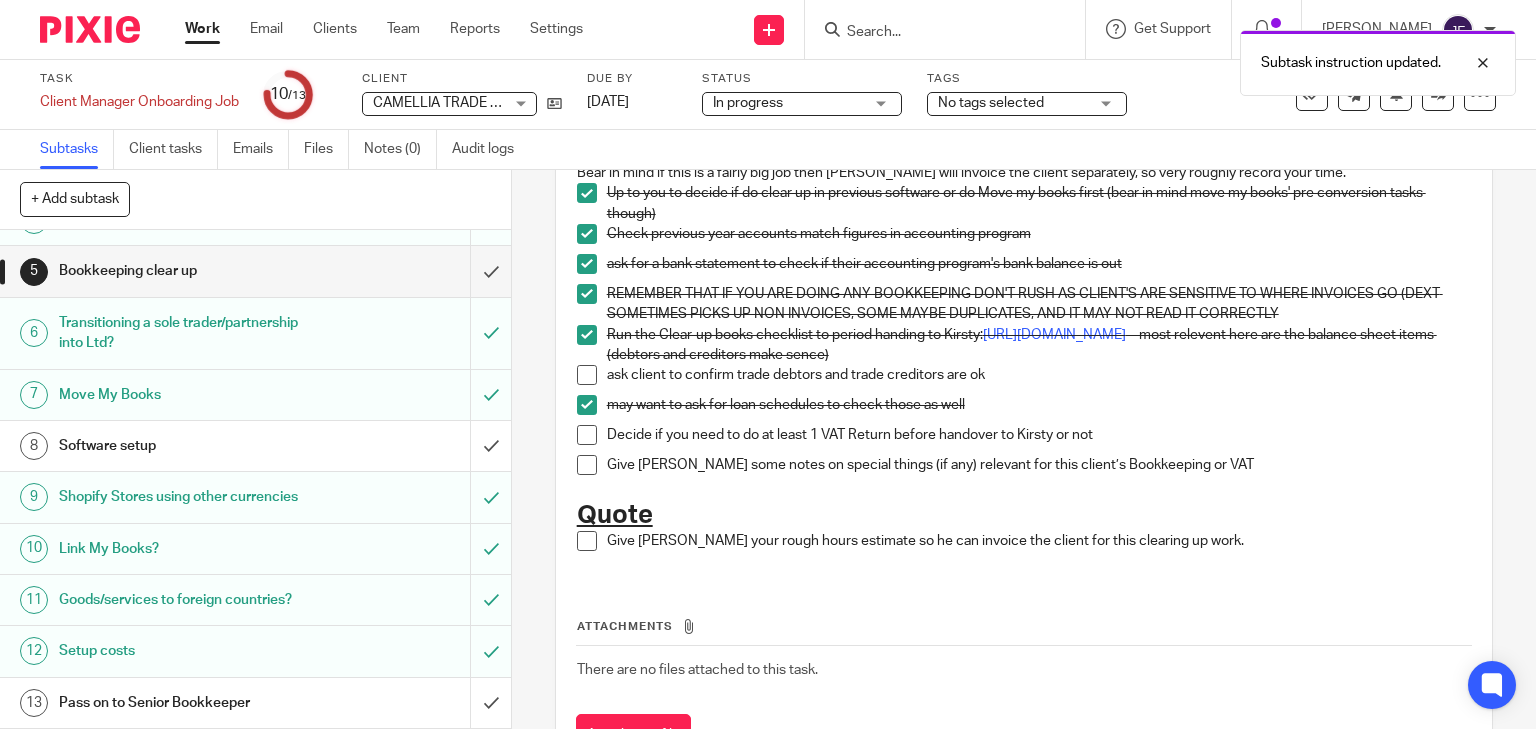 click on "Pass on to Senior Bookkeeper" at bounding box center [254, 703] 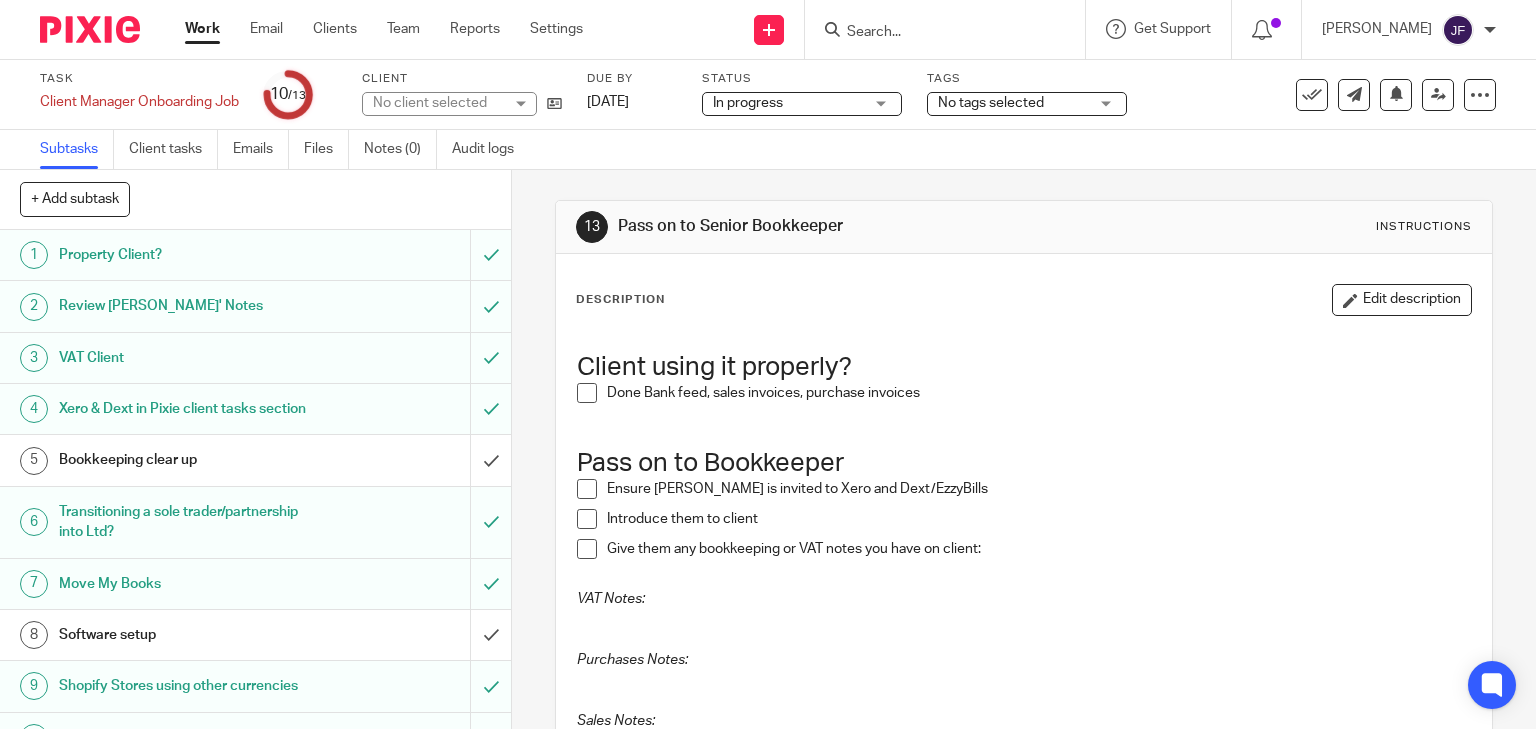 scroll, scrollTop: 0, scrollLeft: 0, axis: both 